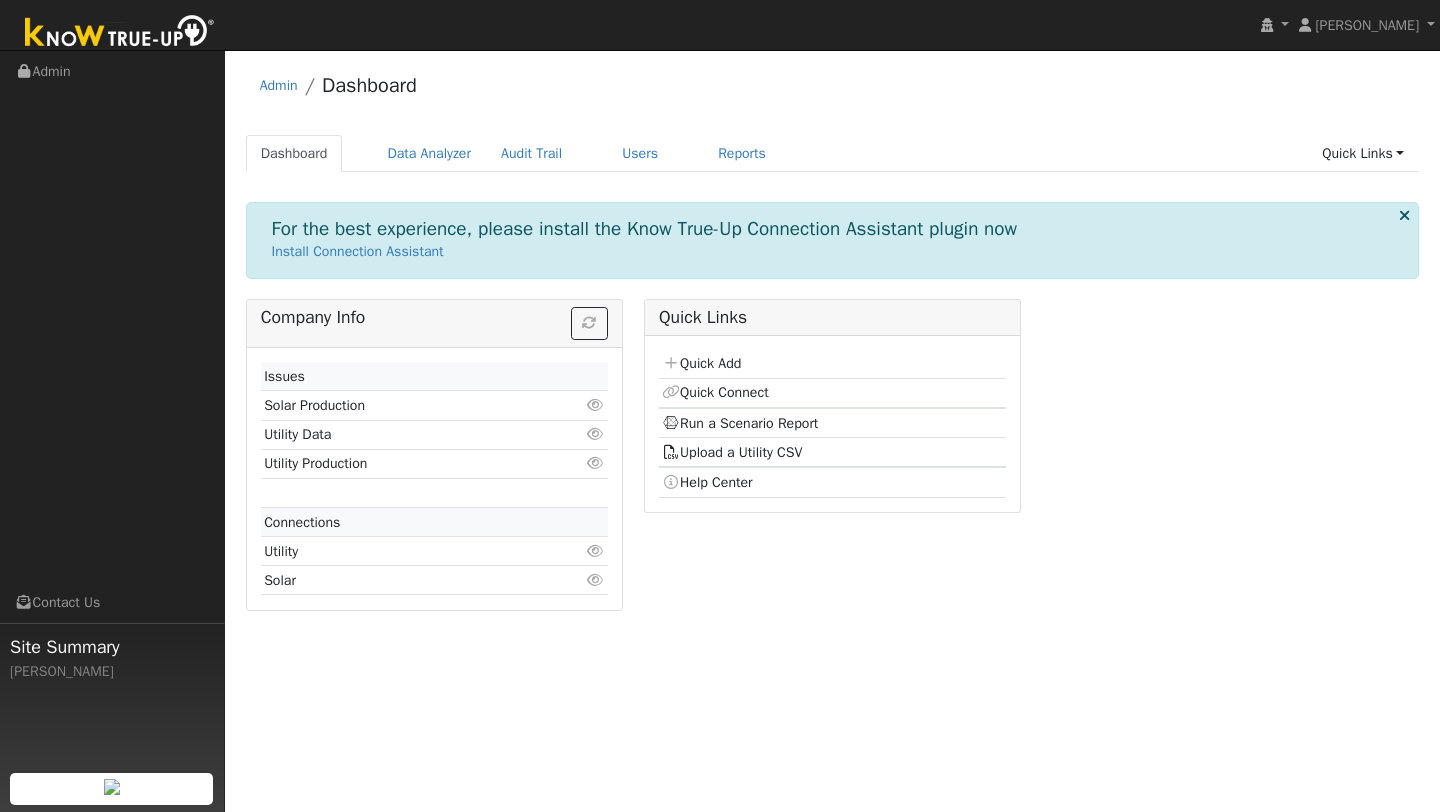 scroll, scrollTop: 0, scrollLeft: 0, axis: both 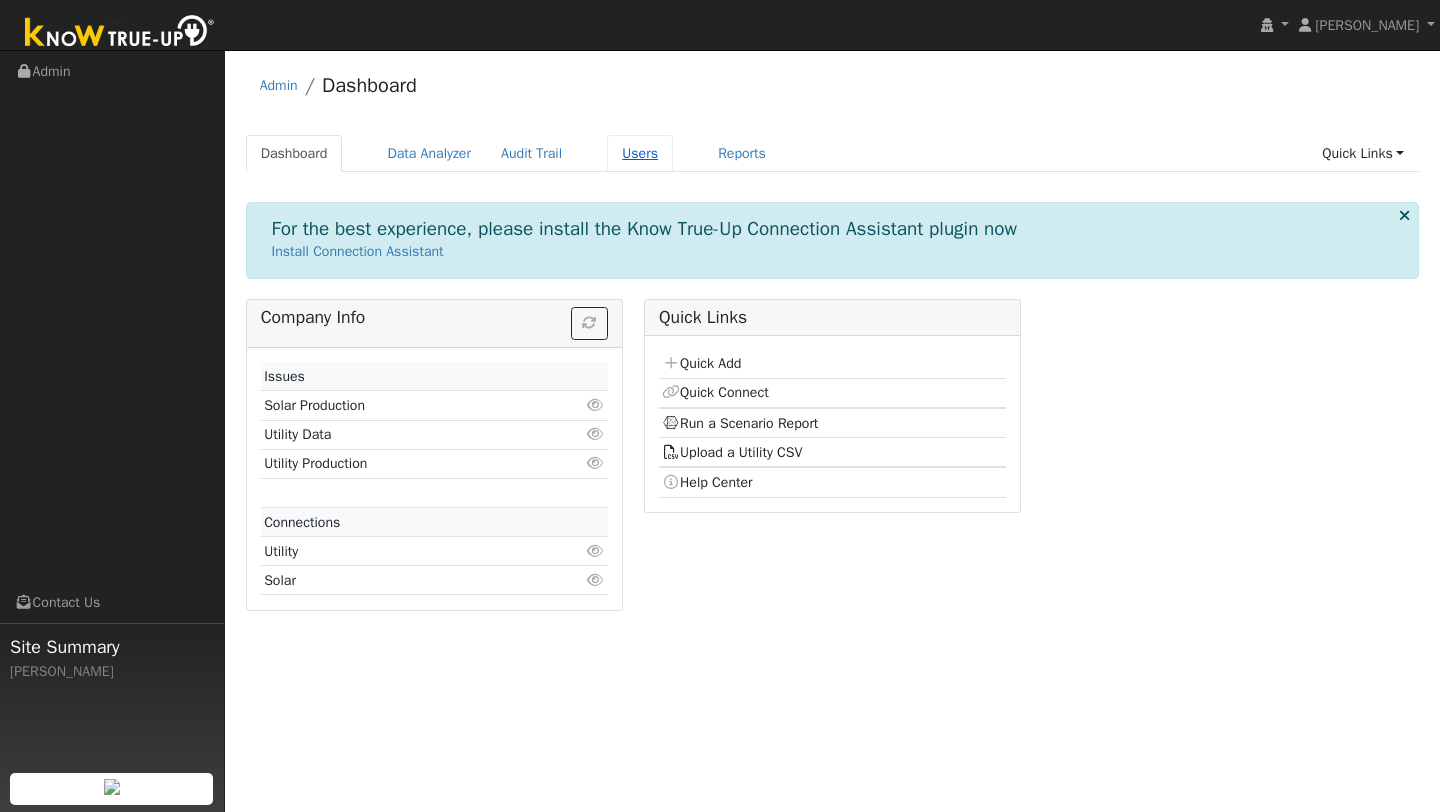 click on "Users" at bounding box center [640, 153] 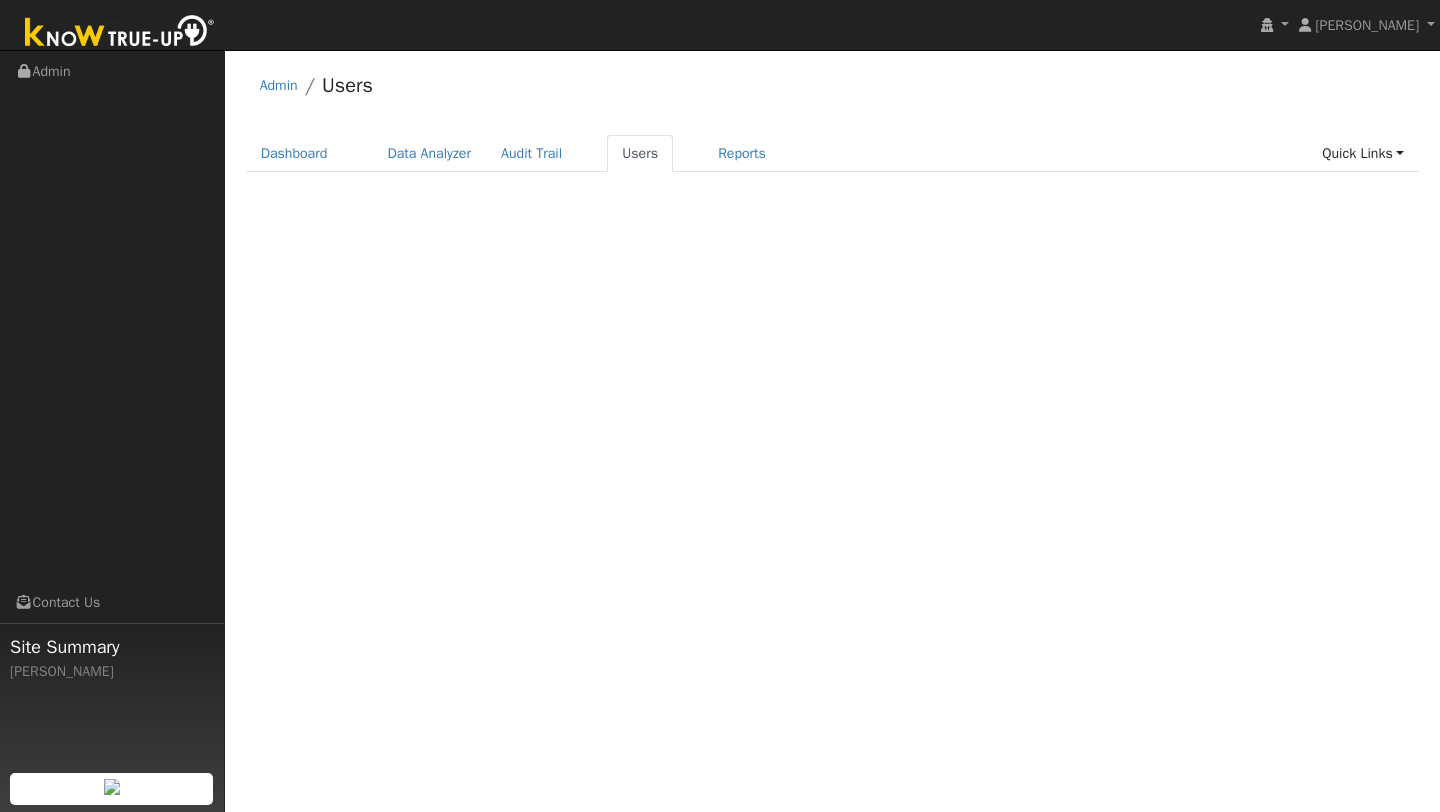 scroll, scrollTop: 0, scrollLeft: 0, axis: both 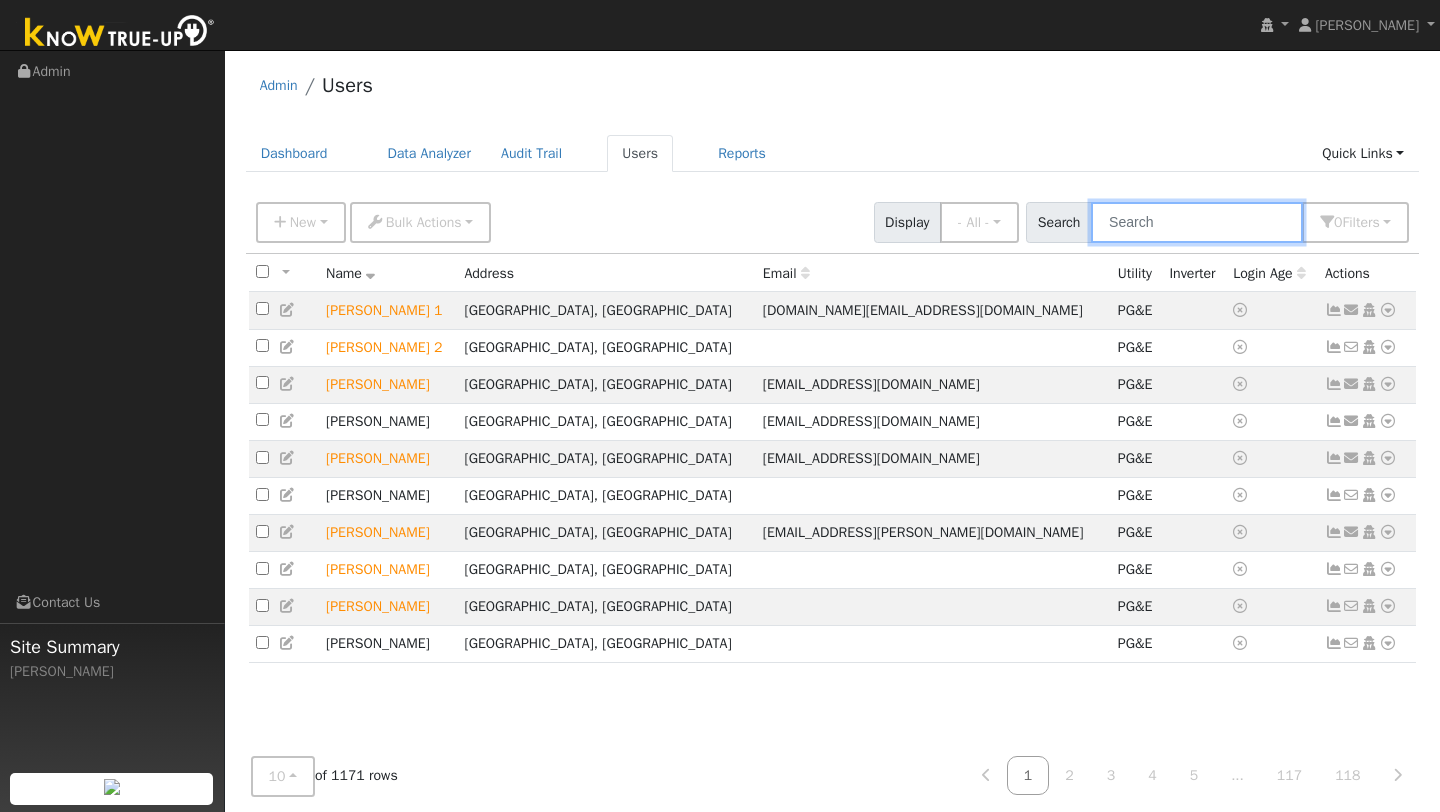 click at bounding box center [1197, 222] 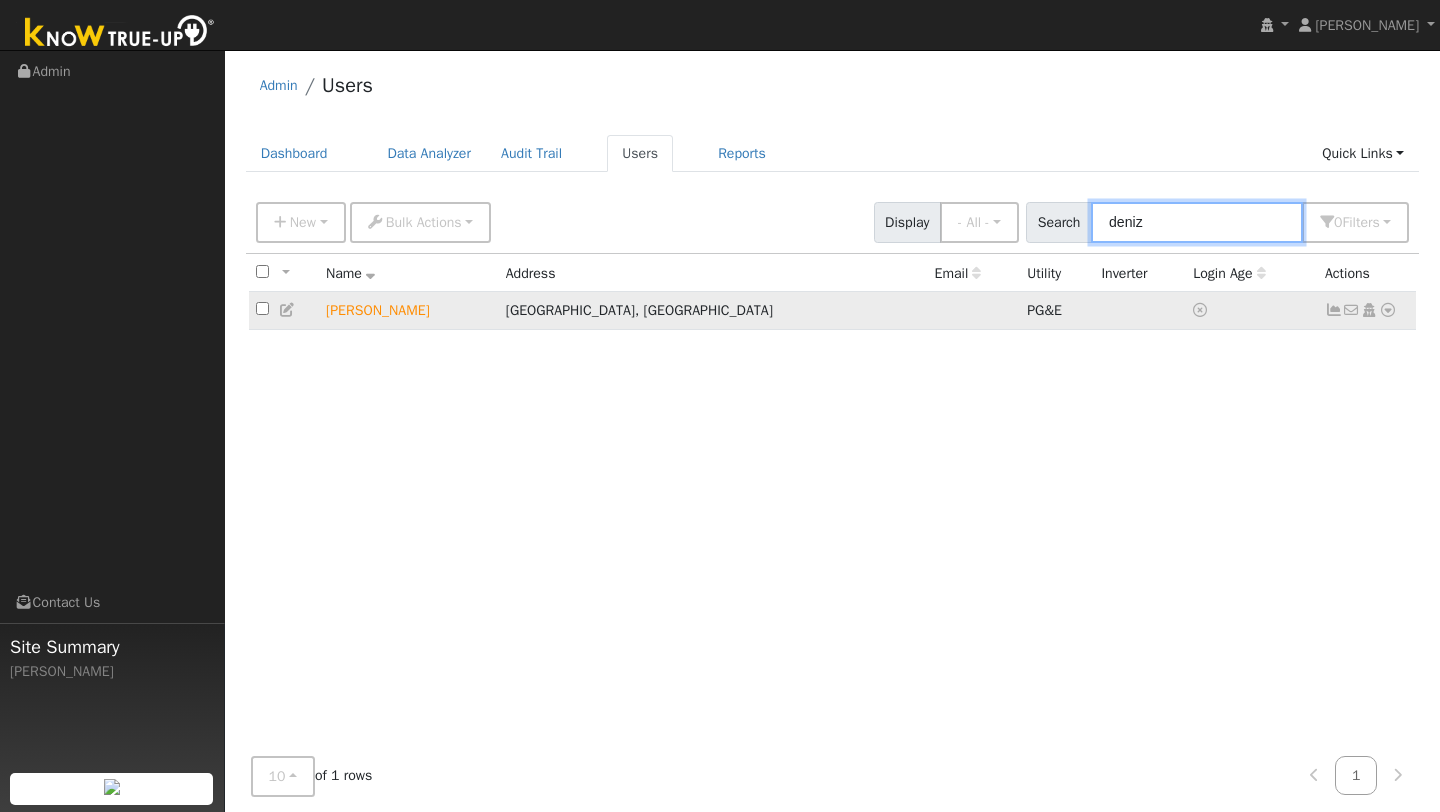 type on "deniz" 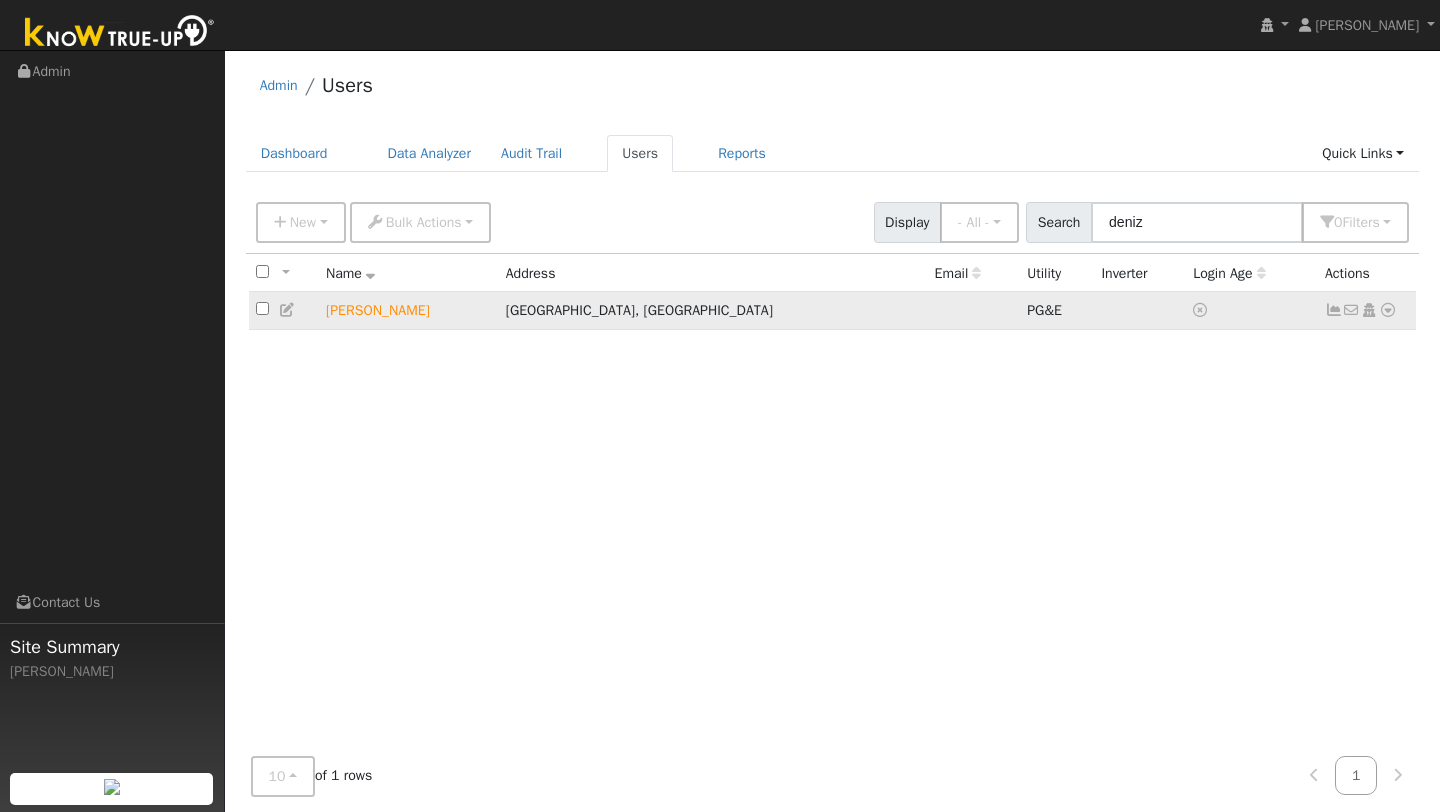 click on "No email address Send Email... Copy a Link Reset Password Open Access  Data Analyzer  Reports Scenario Health Check Account Timeline User Audit Trail  Interval Data Import From CSV Export to CSV  Connect  Solar  Disconnect  Utility  Delete User" 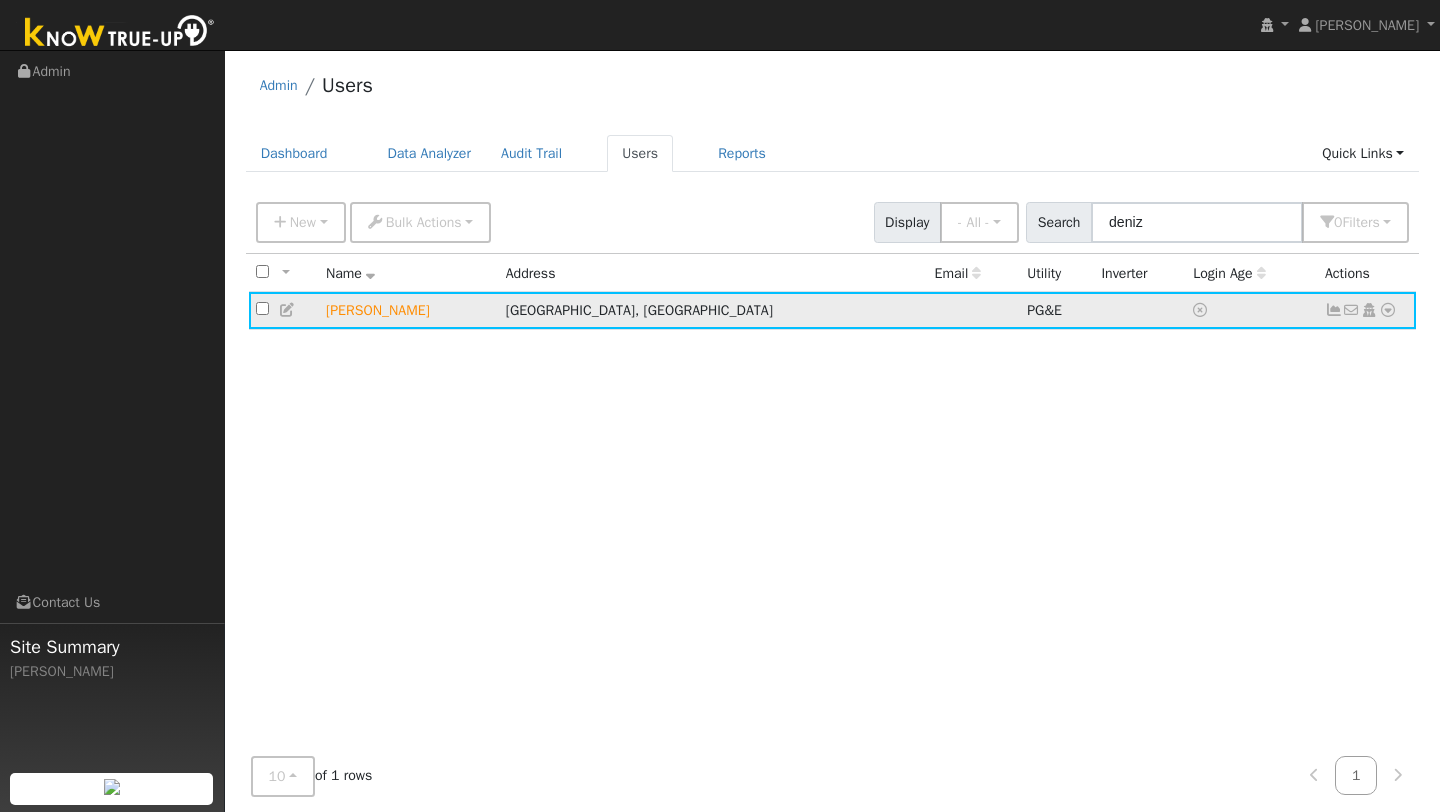 click at bounding box center [1388, 310] 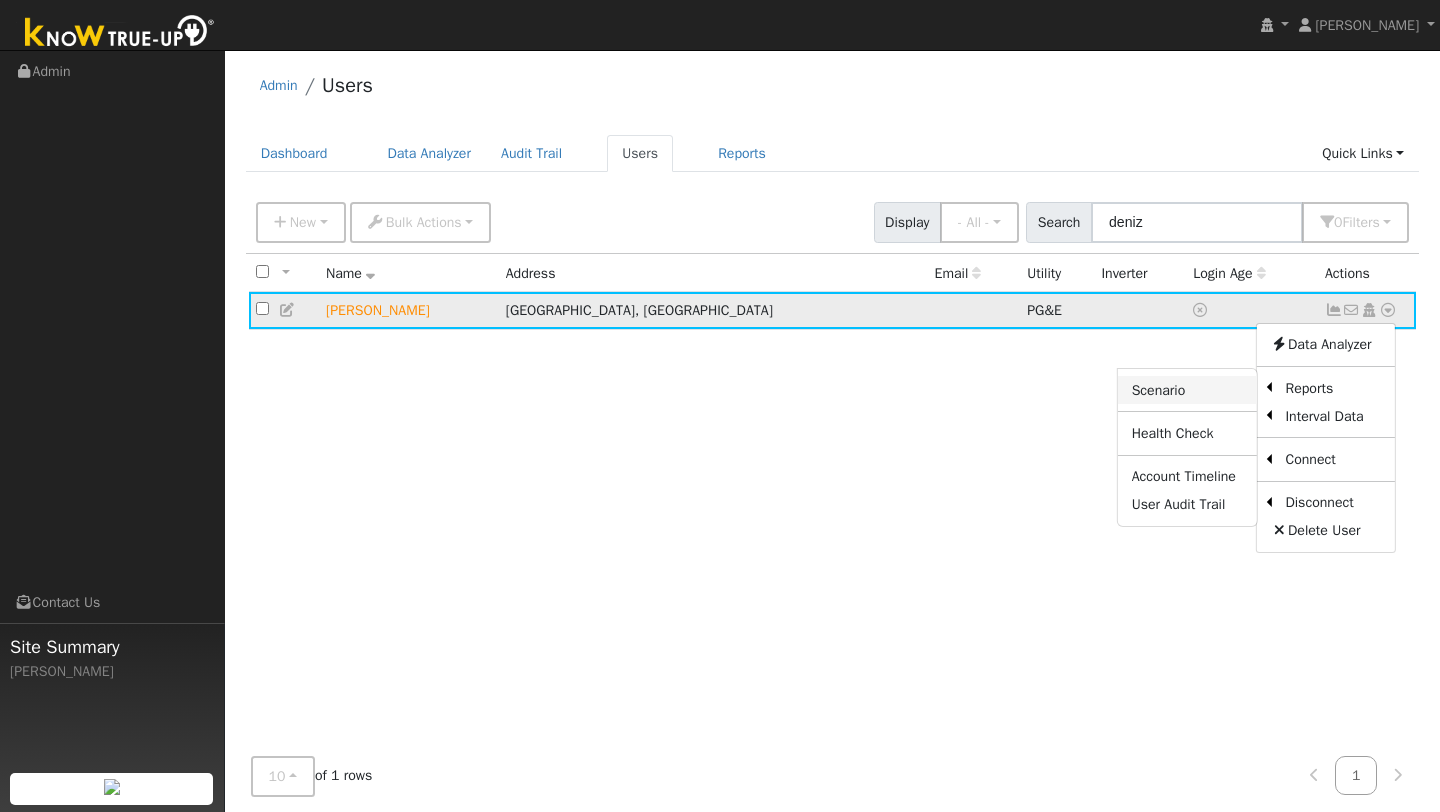click on "Scenario" at bounding box center (1187, 390) 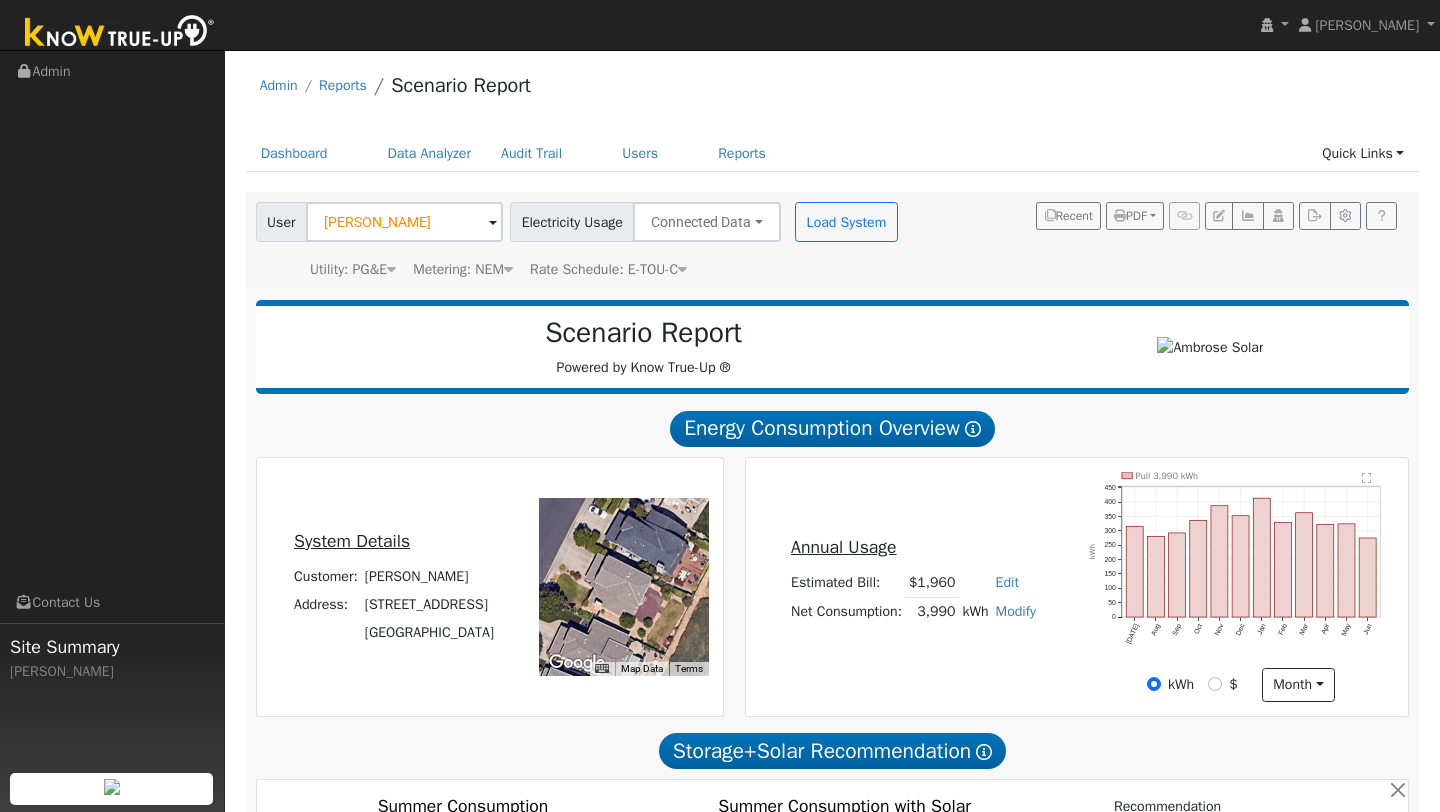 scroll, scrollTop: 1069, scrollLeft: 0, axis: vertical 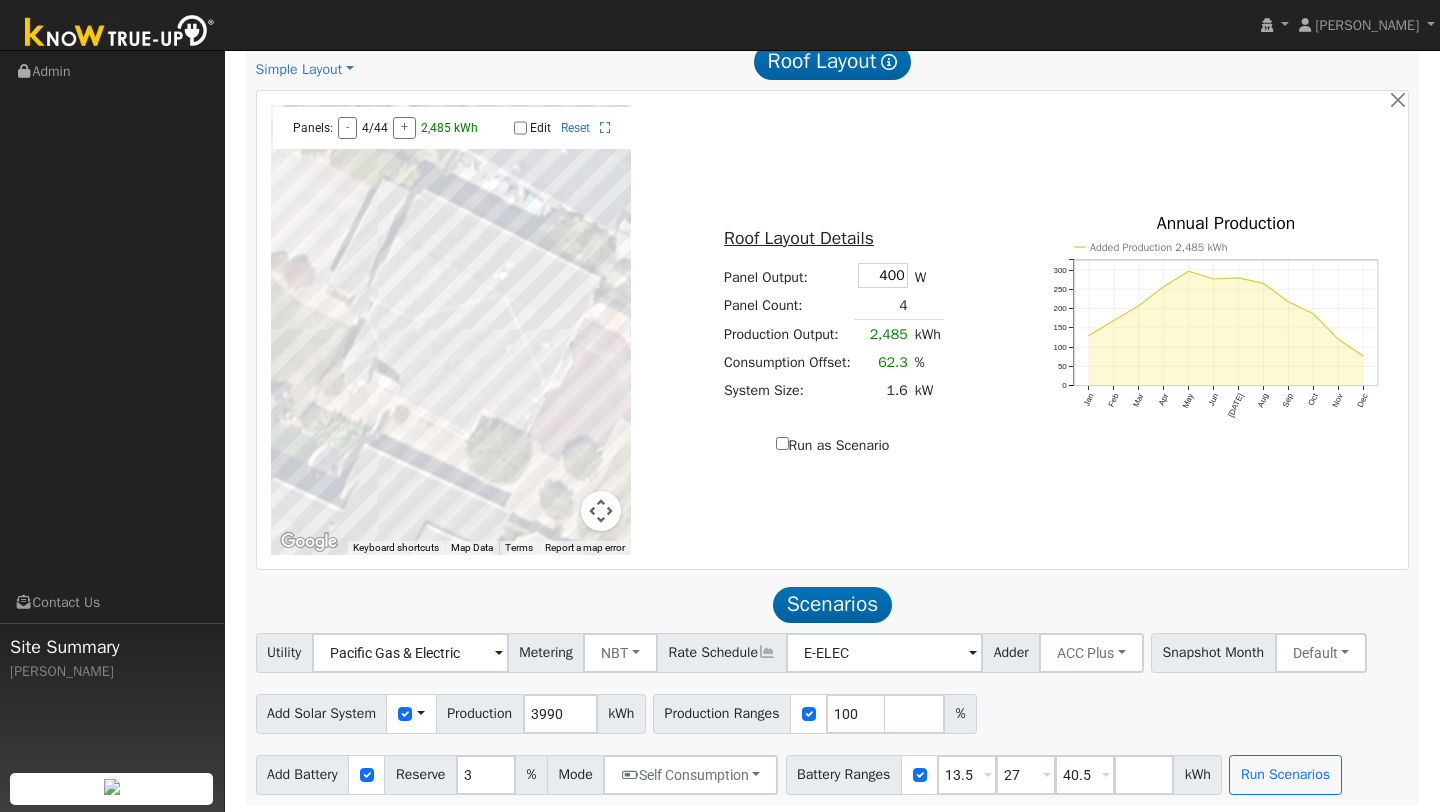 click at bounding box center [601, 511] 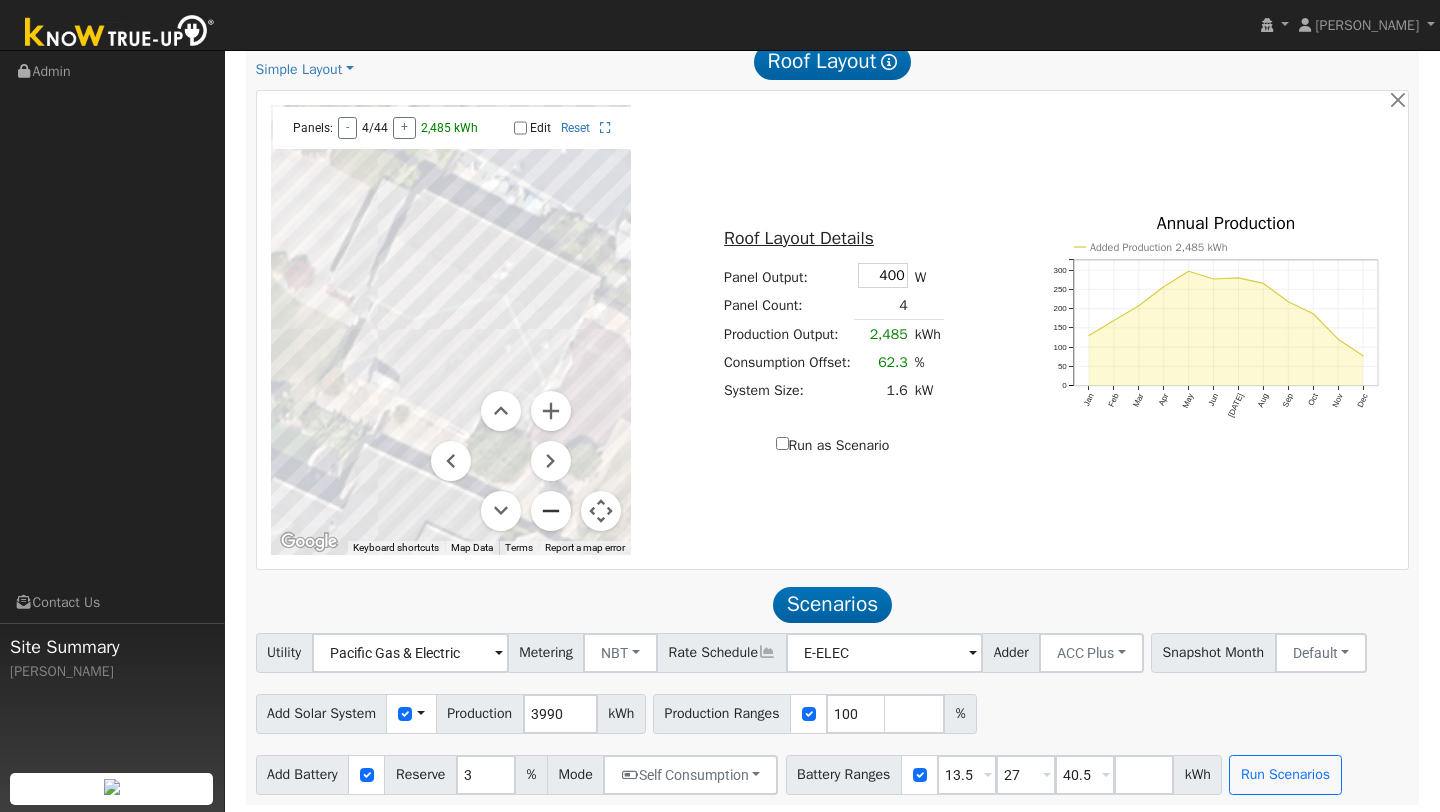 click at bounding box center [551, 511] 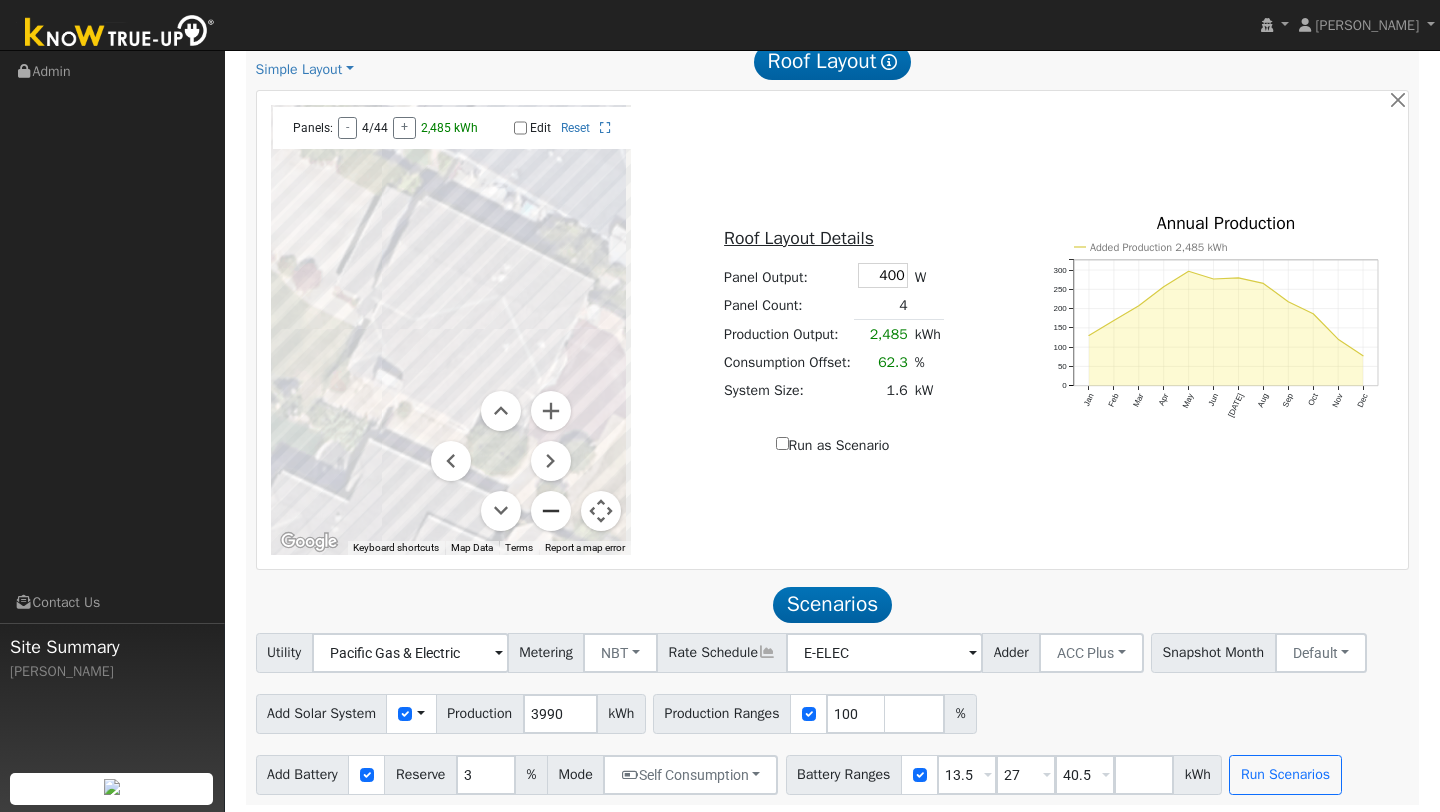 click at bounding box center [551, 511] 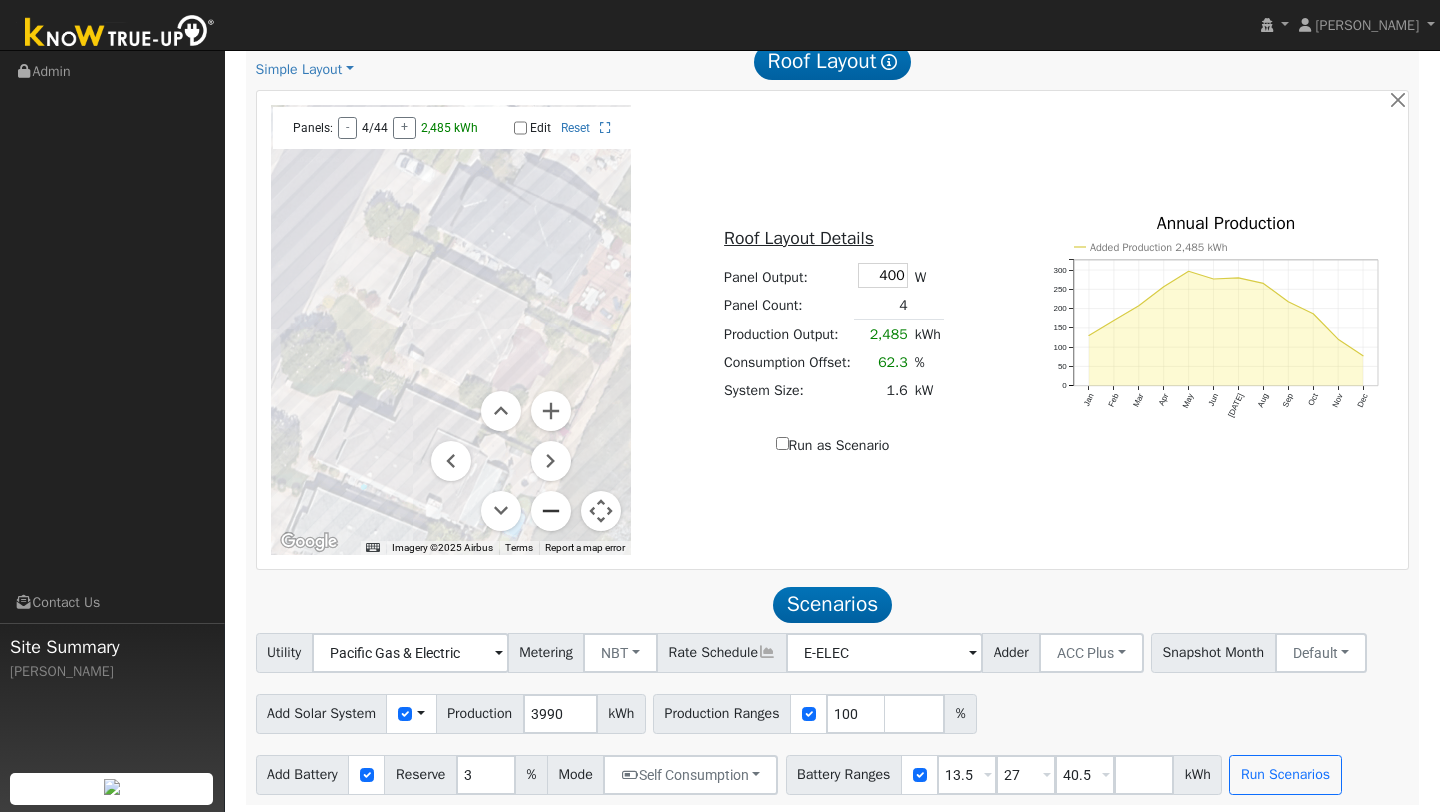 click at bounding box center [551, 511] 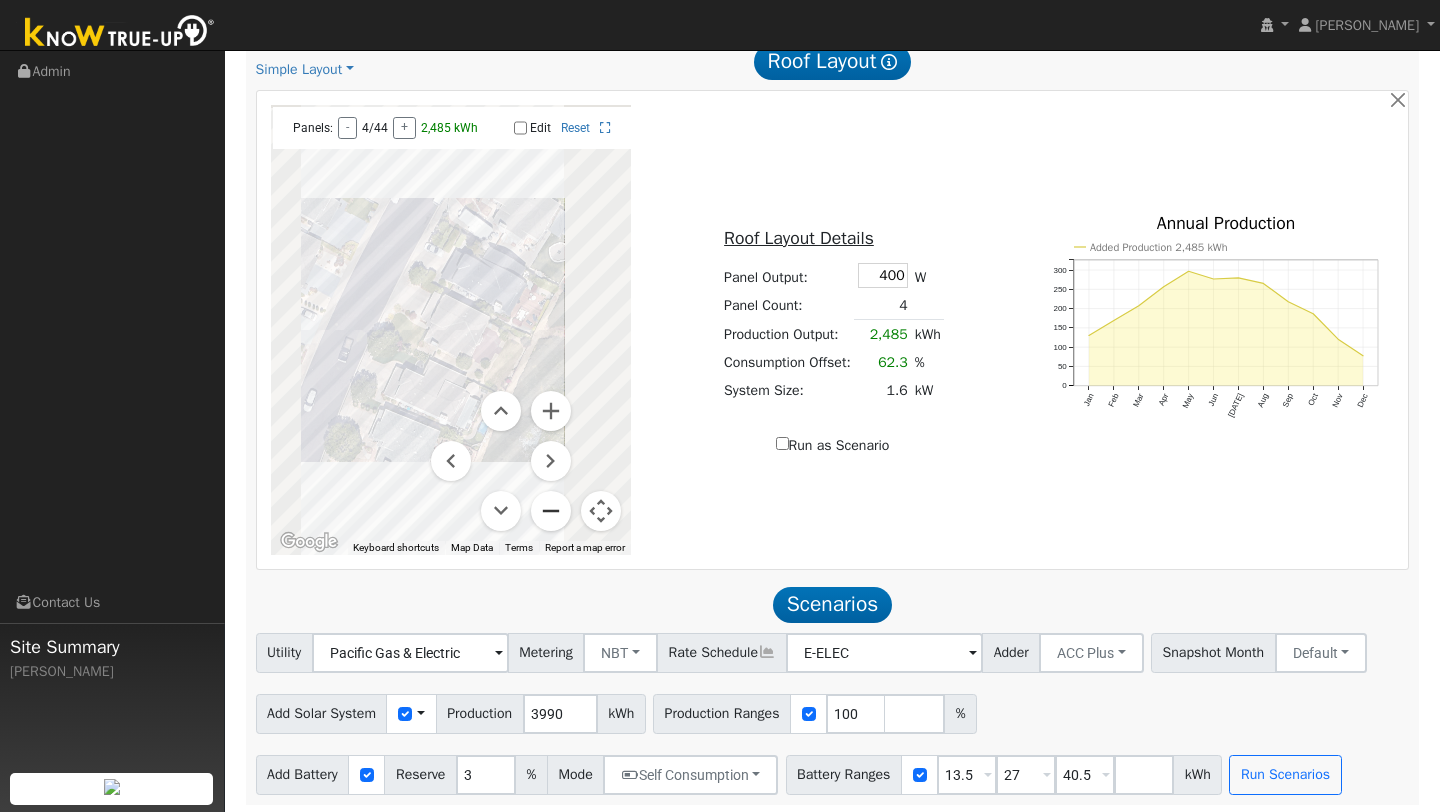 click at bounding box center [551, 511] 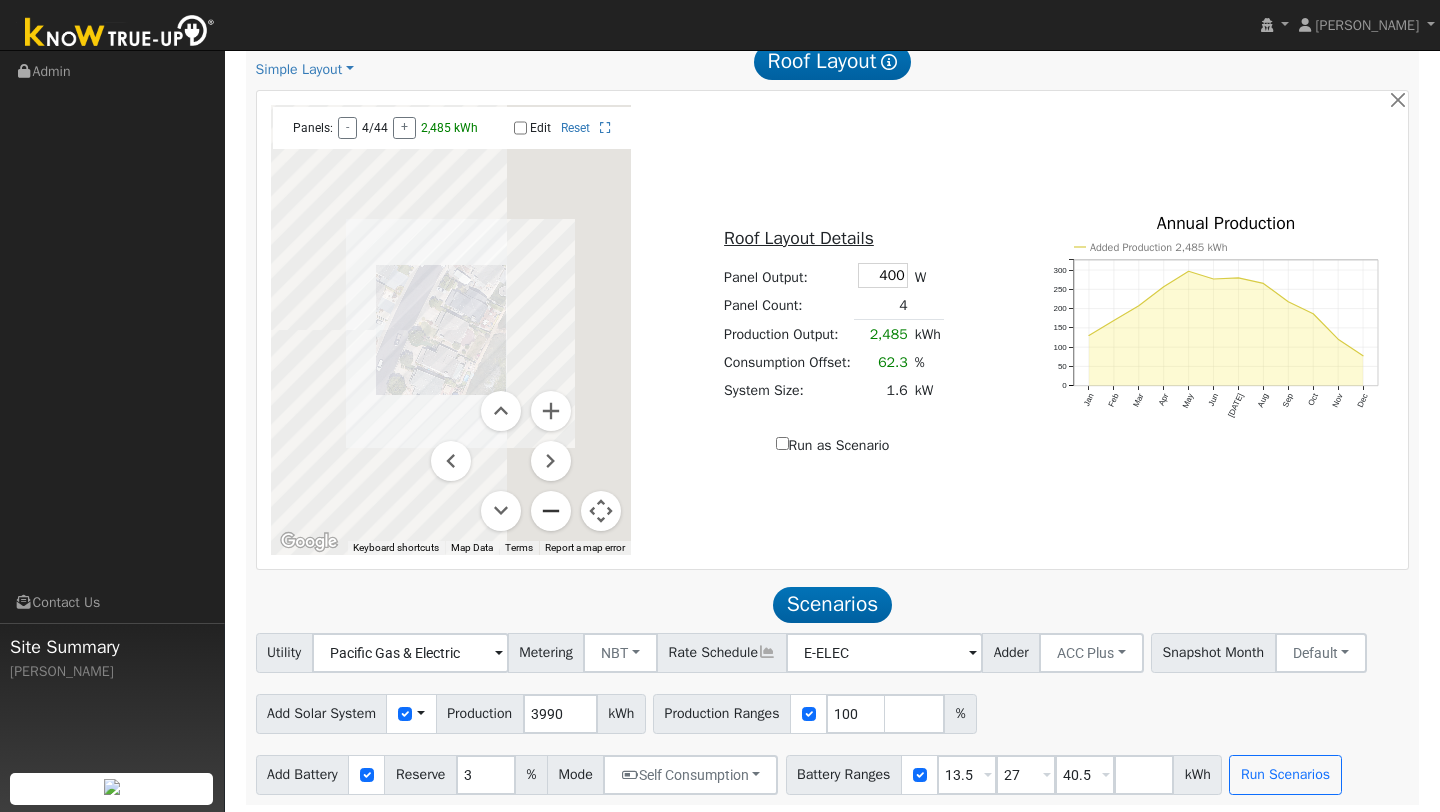 click at bounding box center [551, 511] 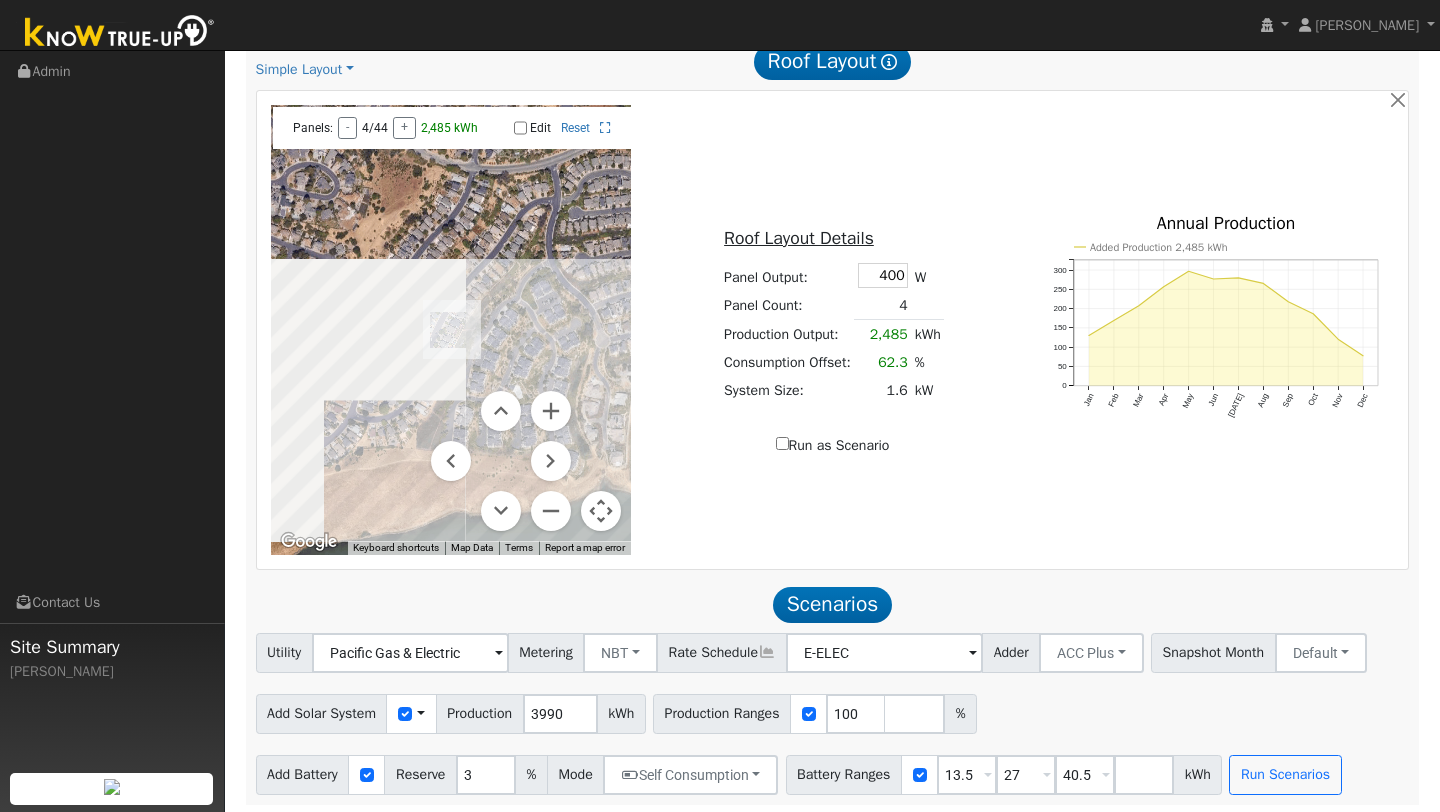 click at bounding box center (601, 511) 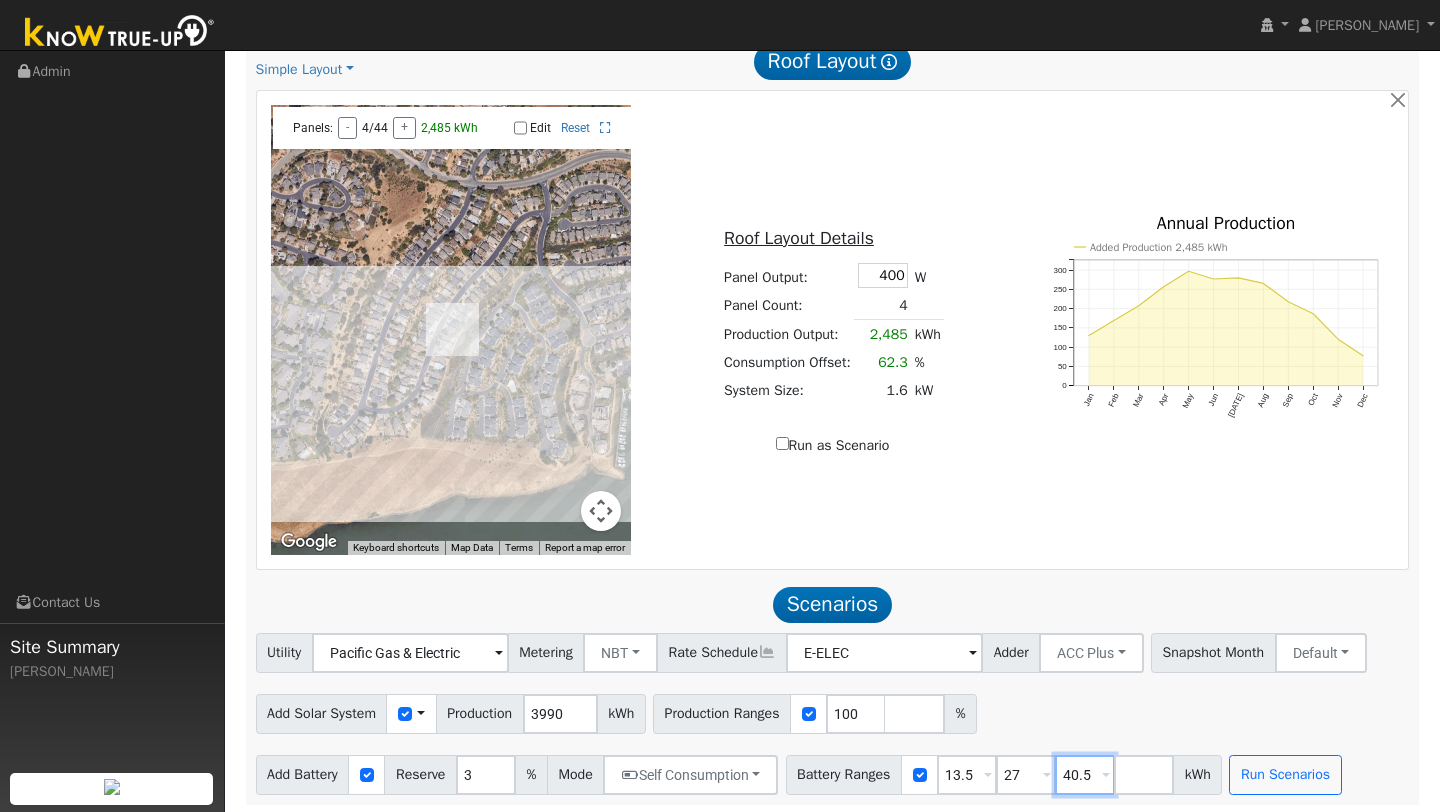 click on "40.5" at bounding box center [1085, 775] 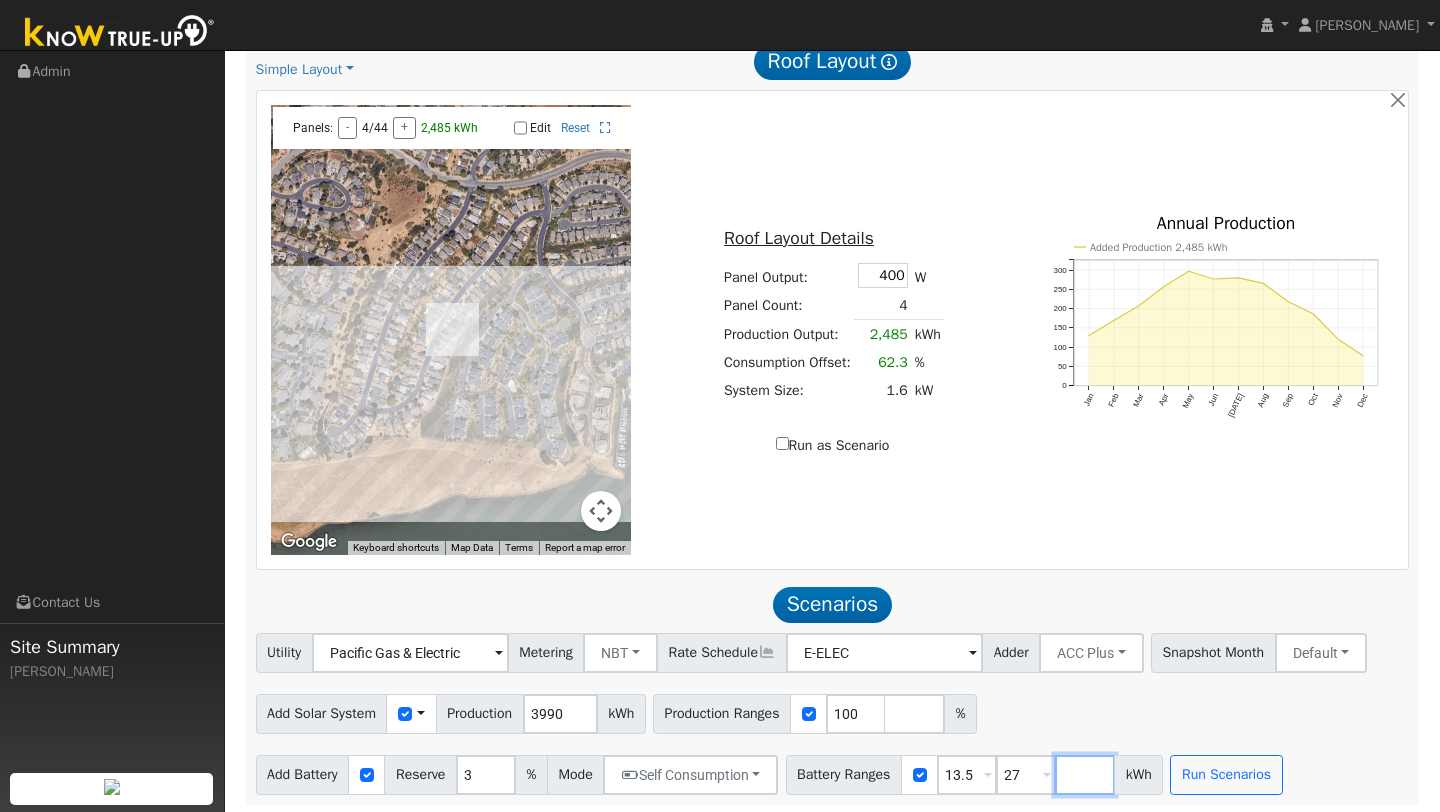 type 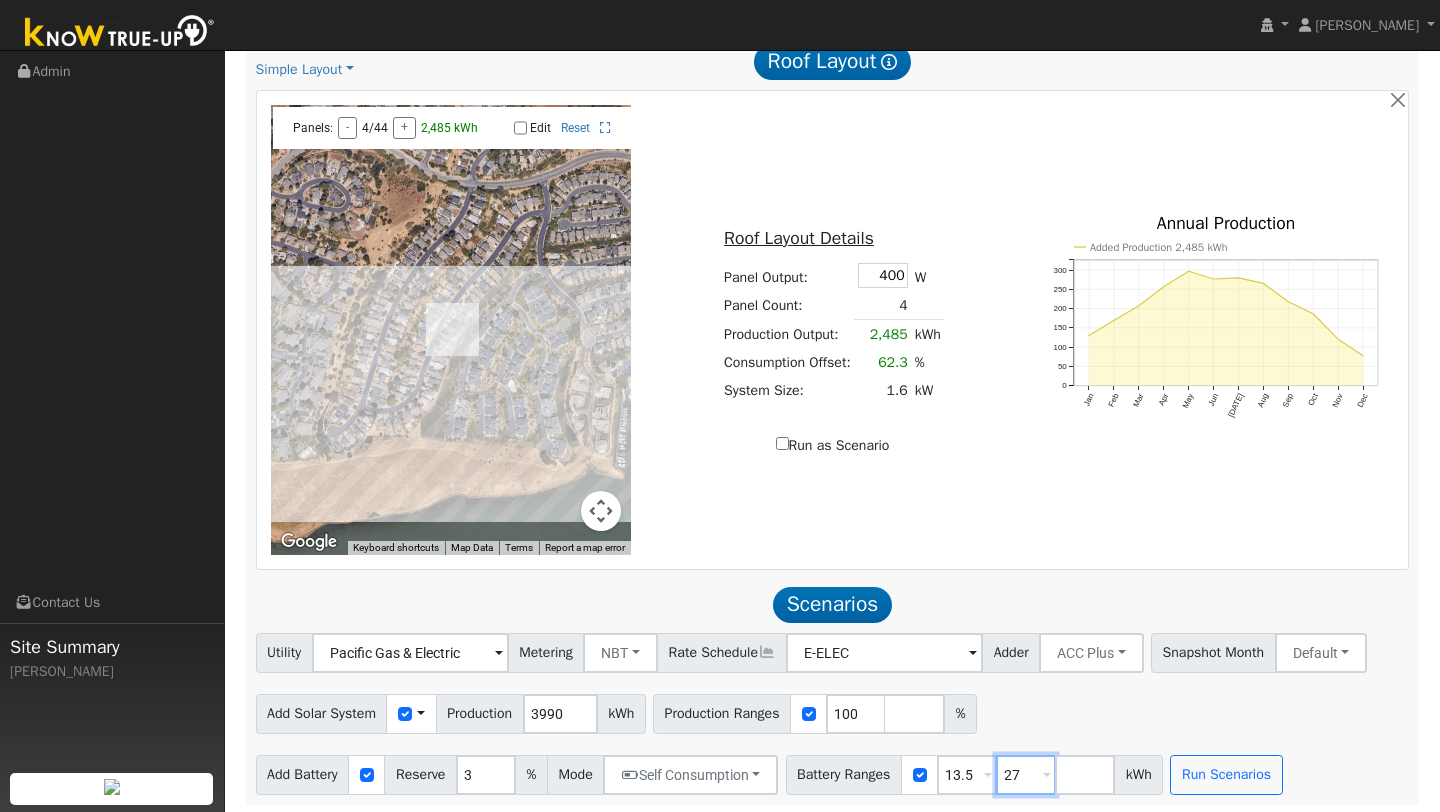 click on "27" at bounding box center [1026, 775] 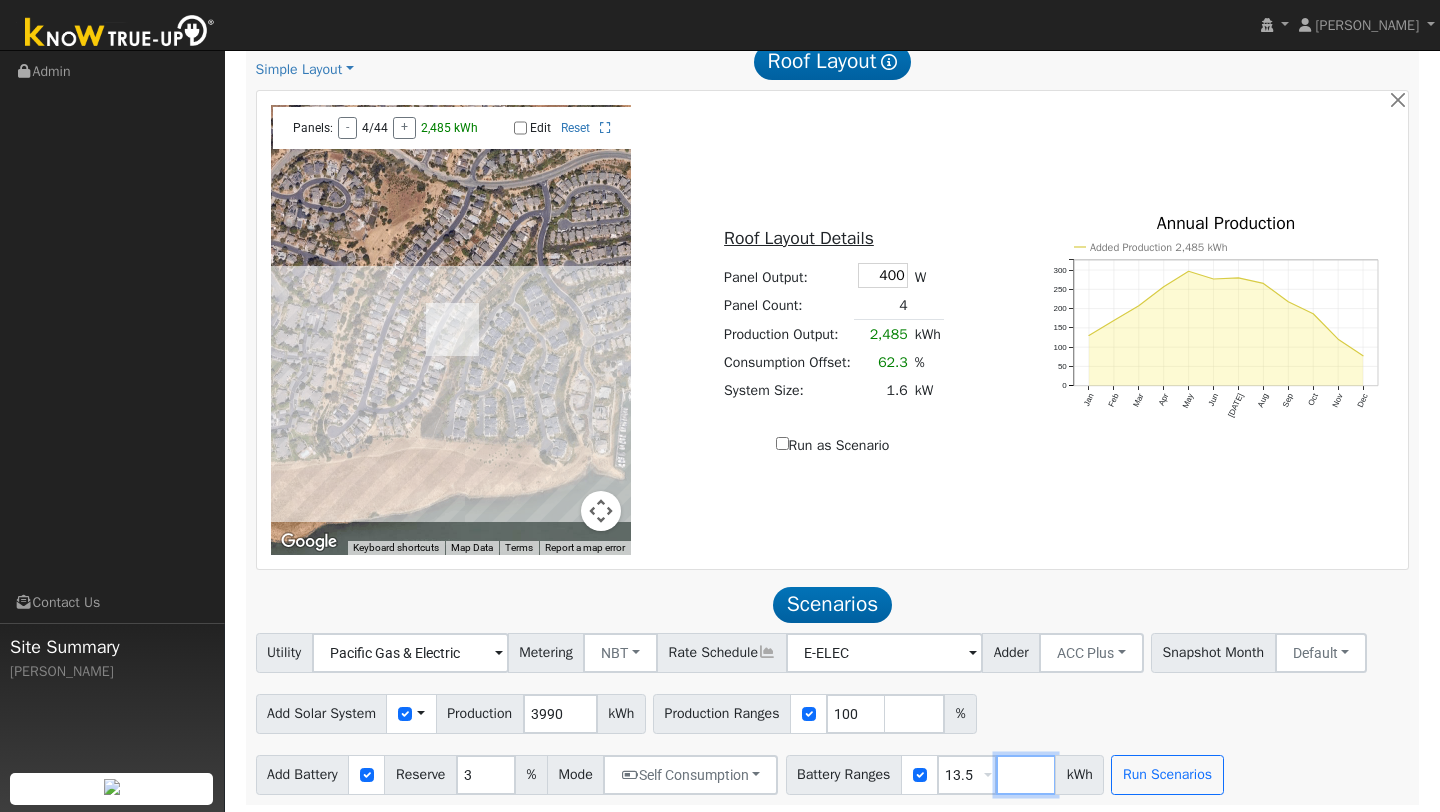 type 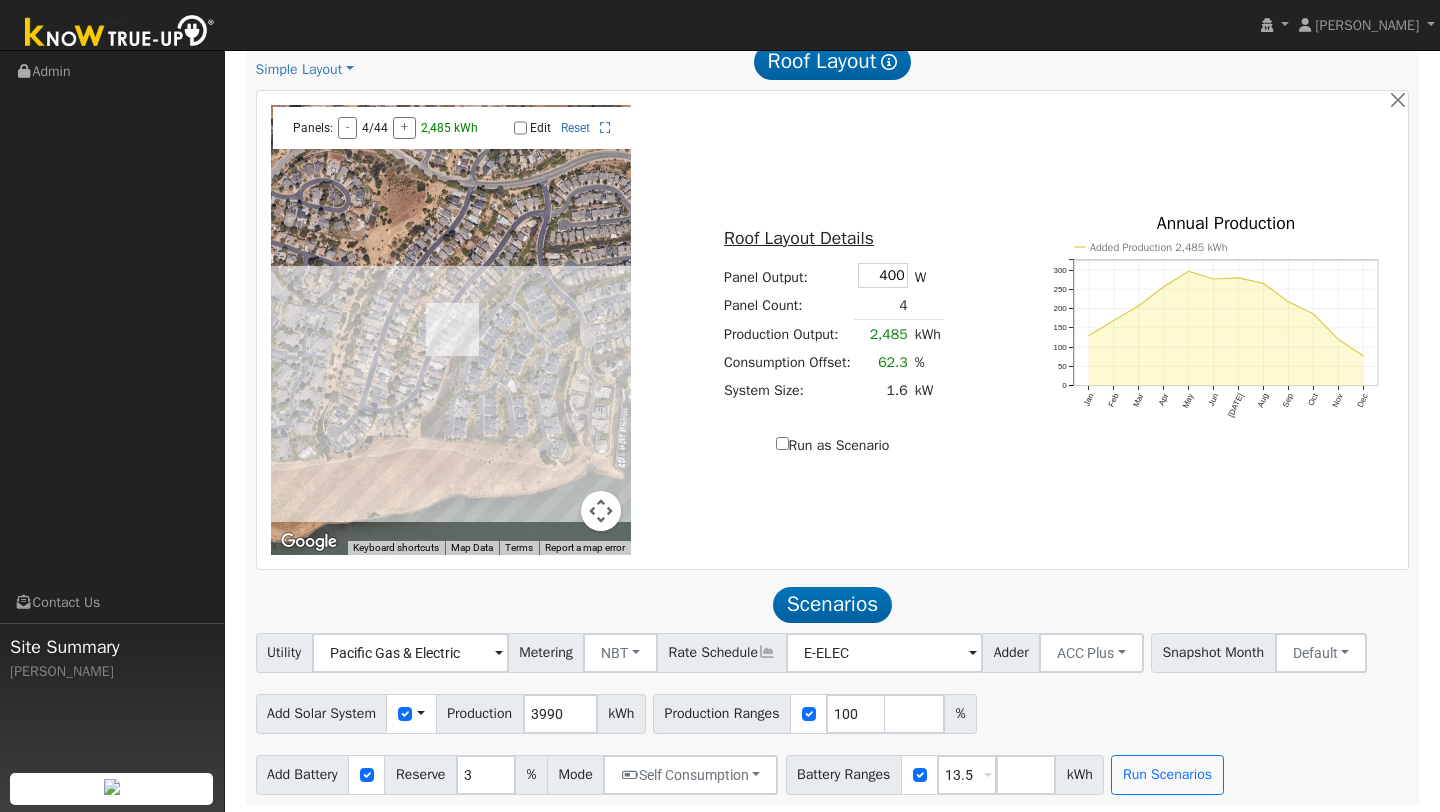 click on "Utility Pacific Gas & Electric Metering NBT NEM NBT  Rate Schedule  E-ELEC Adder ACC Plus - None - ACC Plus SB-535 Snapshot Month Default Jan Feb Mar Apr May Jun Jul Aug Sep Oct Nov Dec Add Solar System Use CSV Data Production 3990 kWh Production Ranges 100 % Add Battery Reserve 3 % Mode  Self Consumption  Self Consumption  Peak Savings    ACC High Value Push    Backup Battery Ranges 13.5 Overrides Reserve % Mode  None None  Self Consumption  Peak Savings    ACC High Value Push    Backup kWh Run Scenarios" at bounding box center [832, 714] 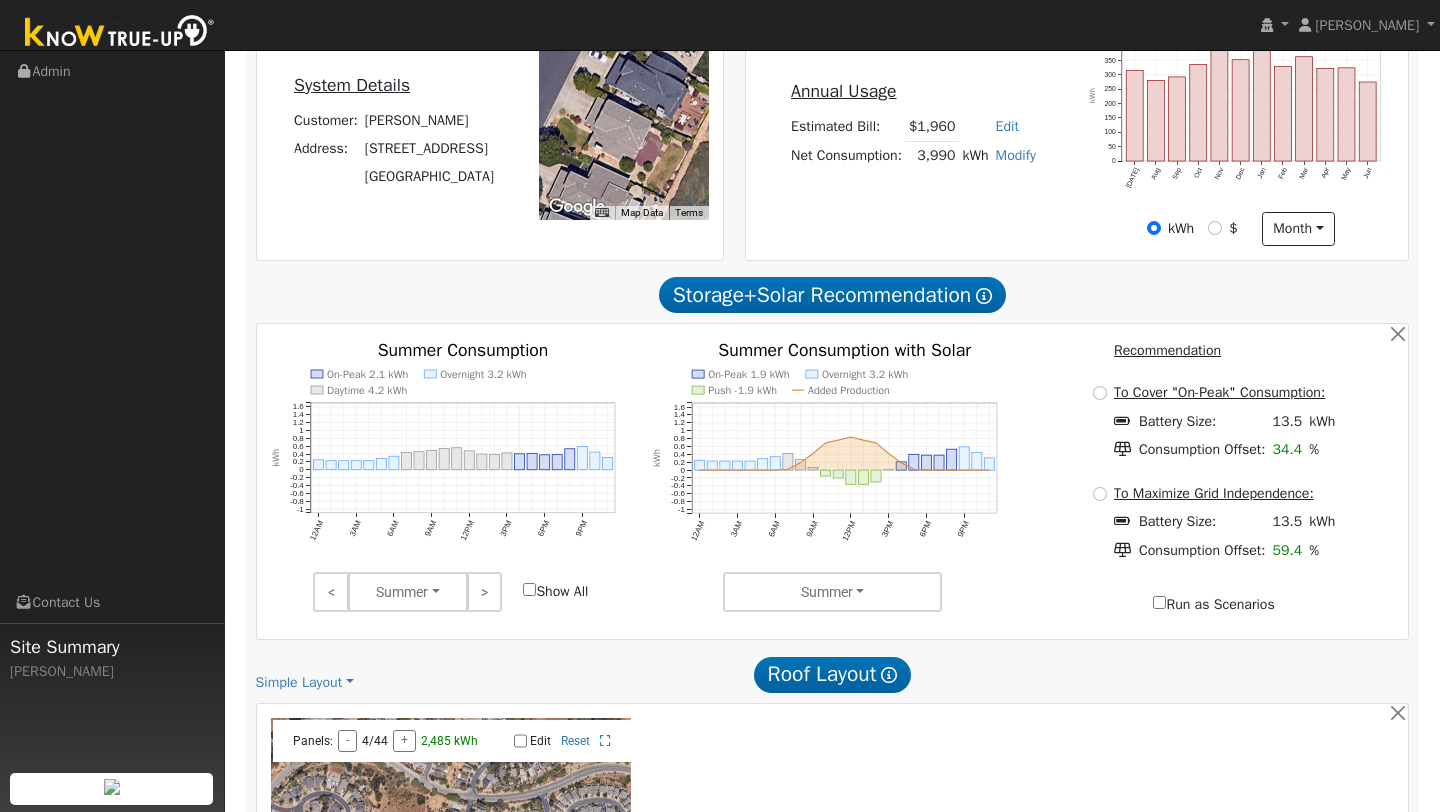 scroll, scrollTop: 220, scrollLeft: 0, axis: vertical 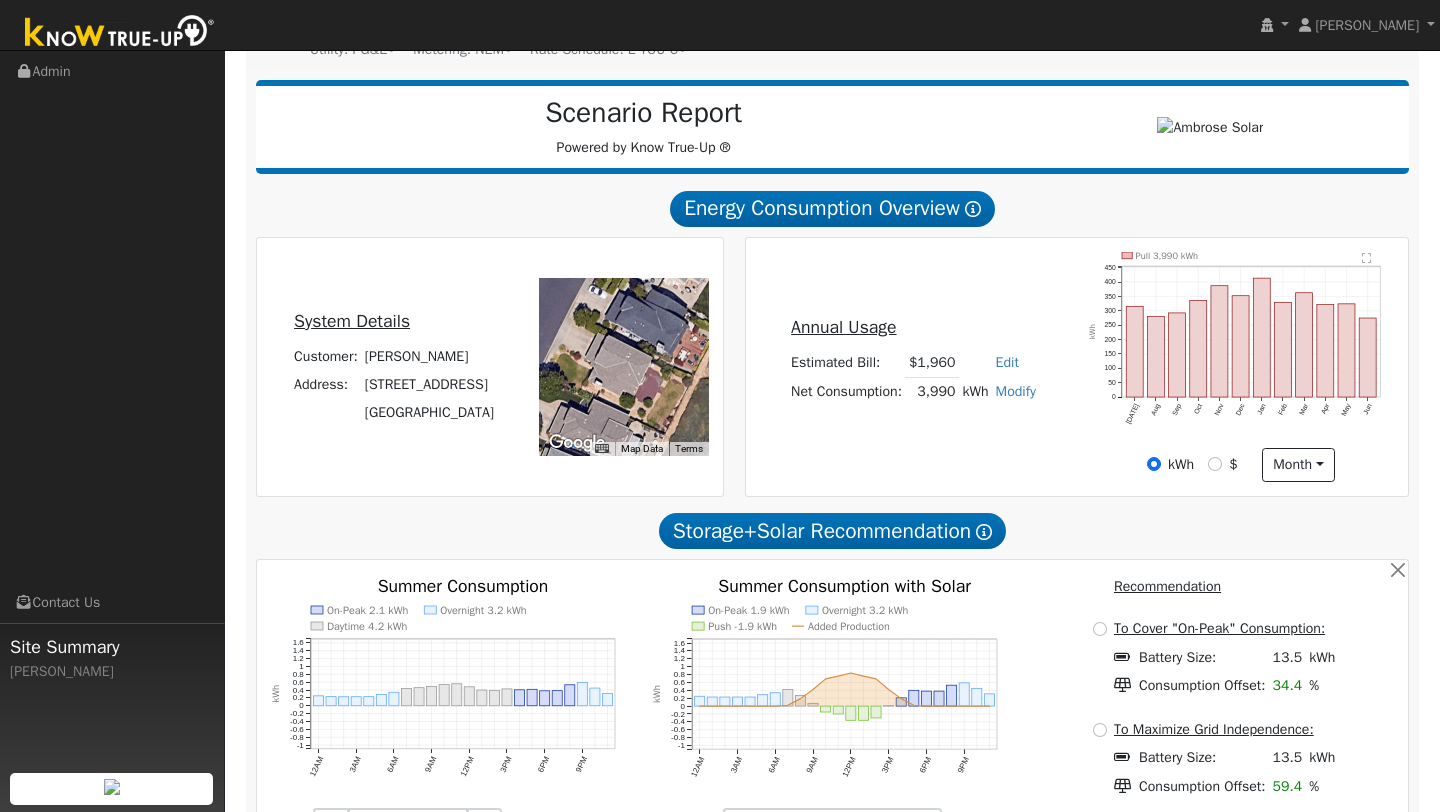 click on "Scenario Report  Powered by Know True-Up ®" at bounding box center [644, 127] 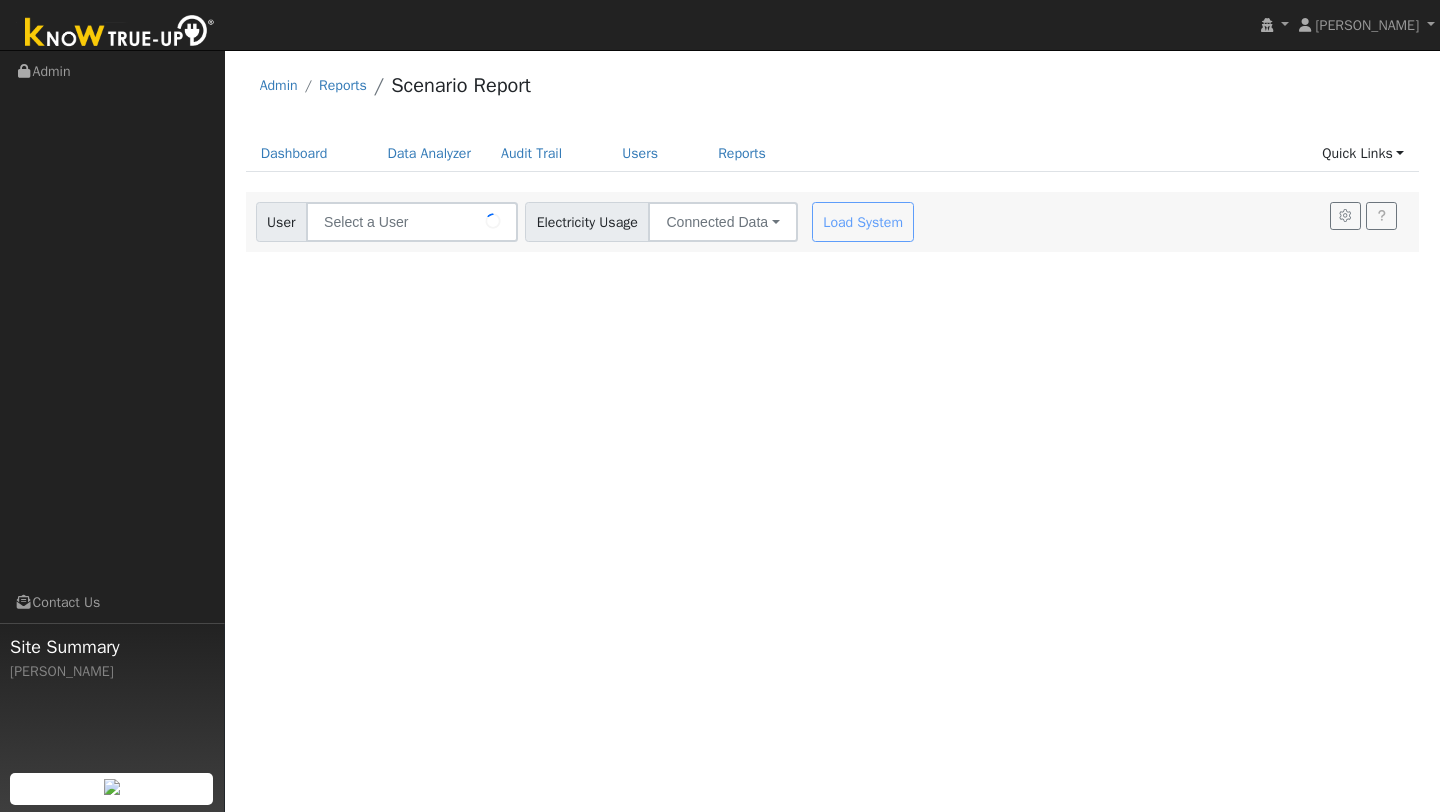 type on "[PERSON_NAME]" 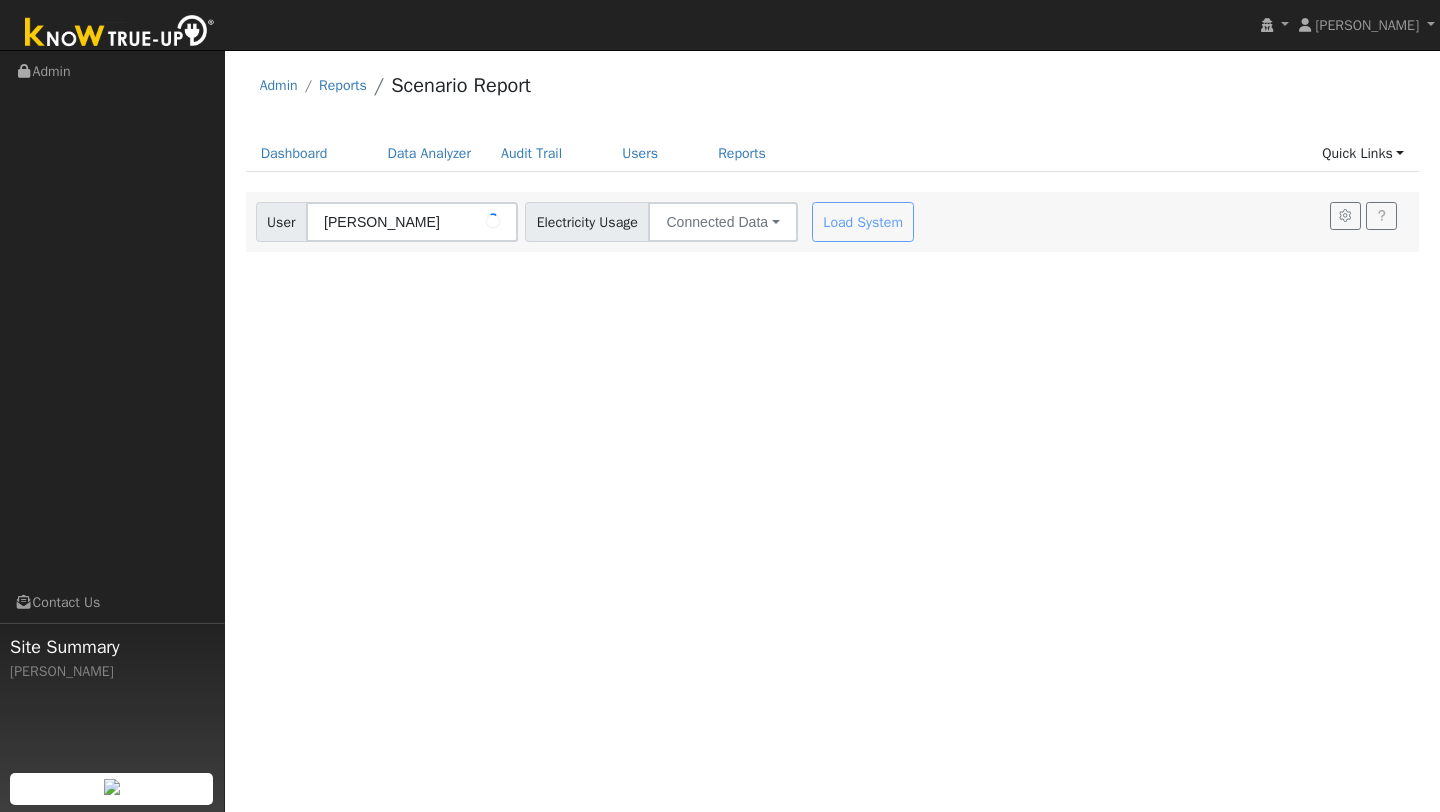 scroll, scrollTop: 0, scrollLeft: 0, axis: both 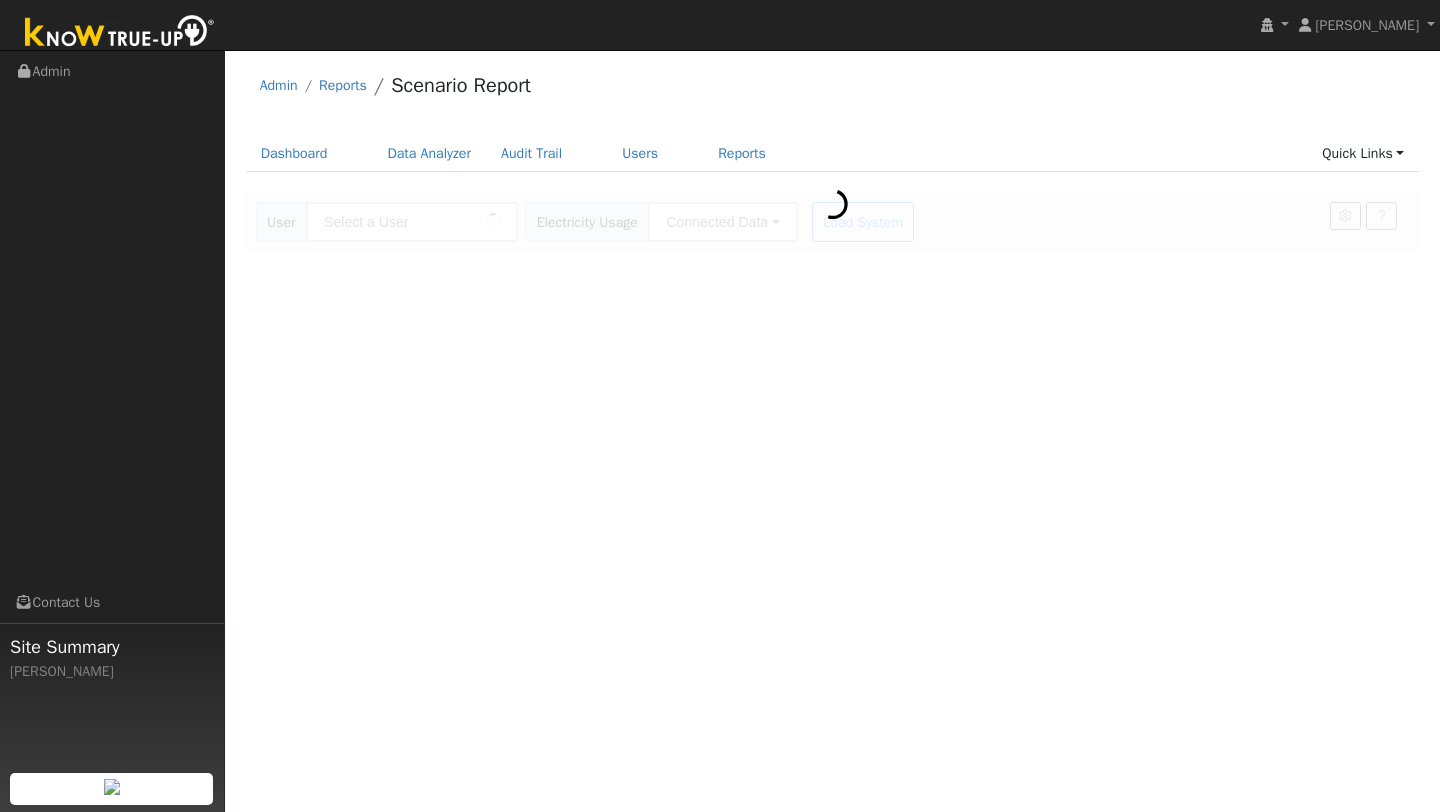 type on "[PERSON_NAME]" 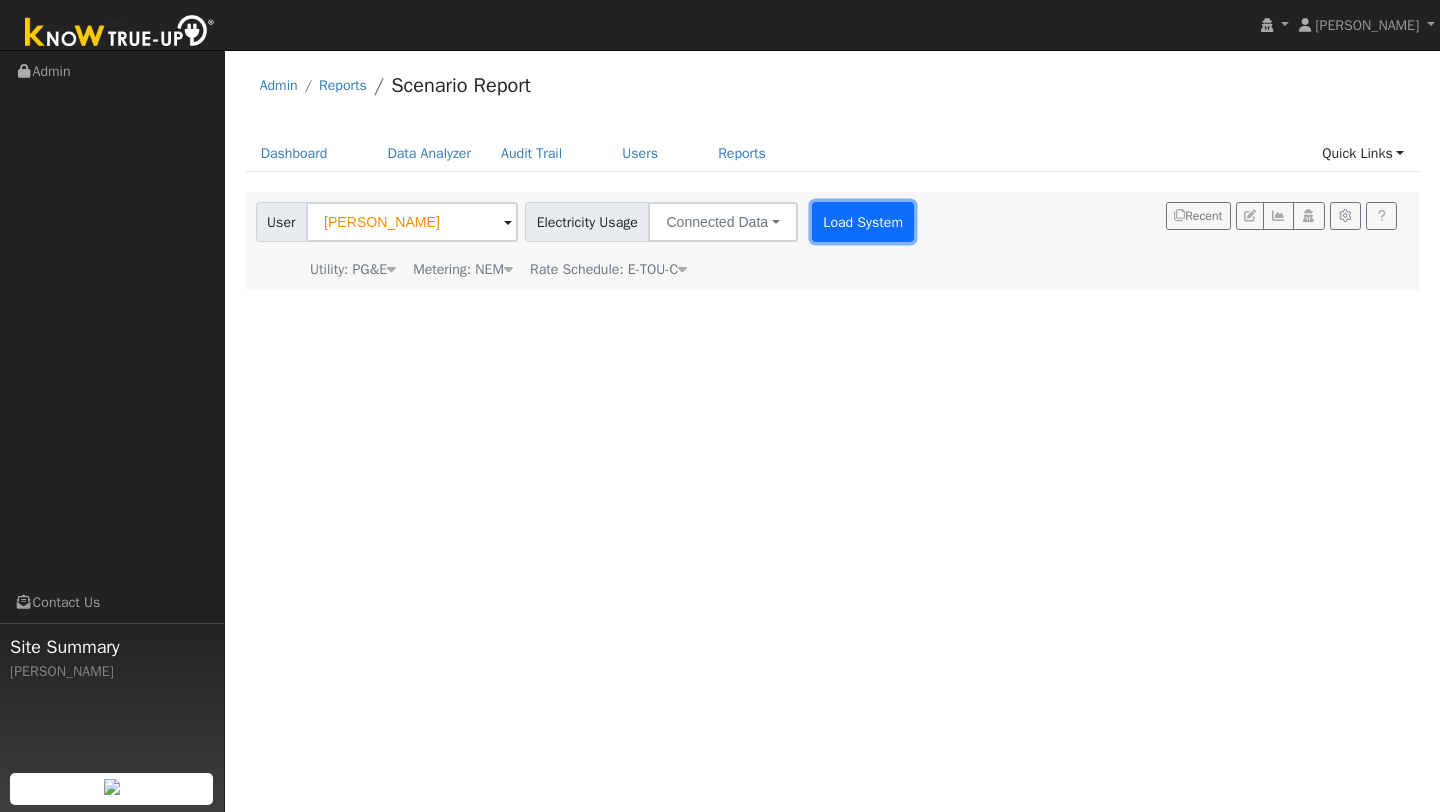 click on "Load System" at bounding box center [863, 222] 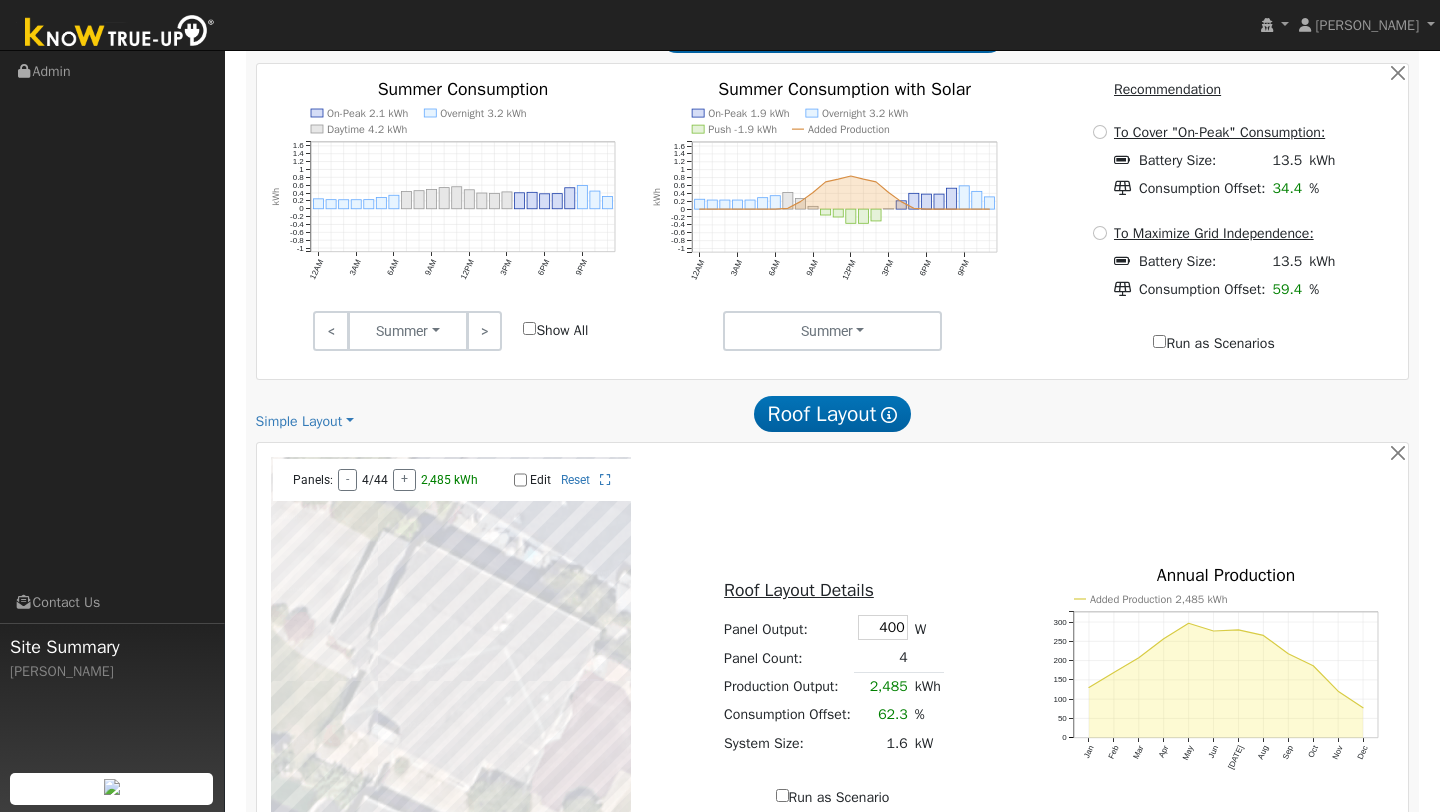 scroll, scrollTop: 1135, scrollLeft: 0, axis: vertical 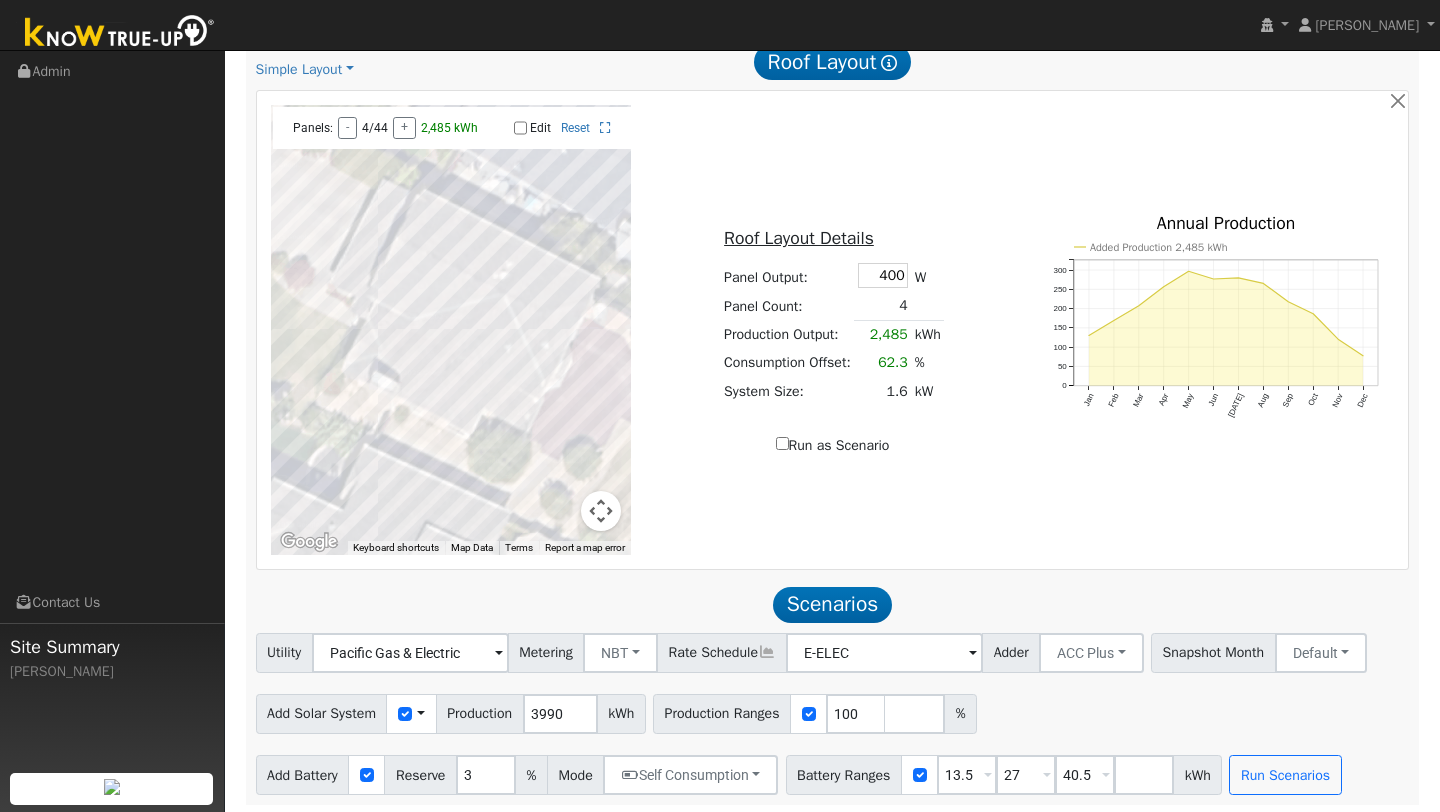 click at bounding box center [601, 511] 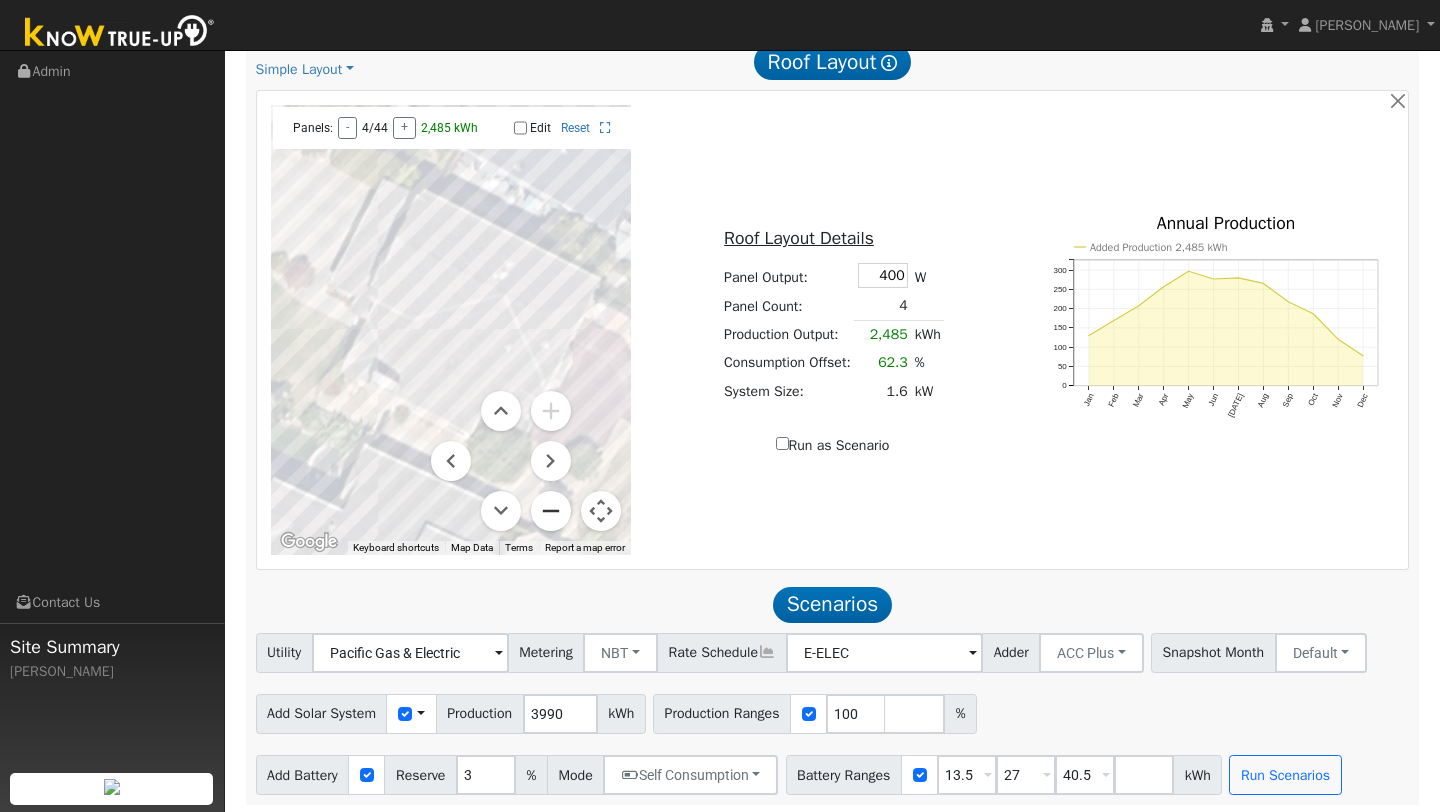 click at bounding box center (551, 511) 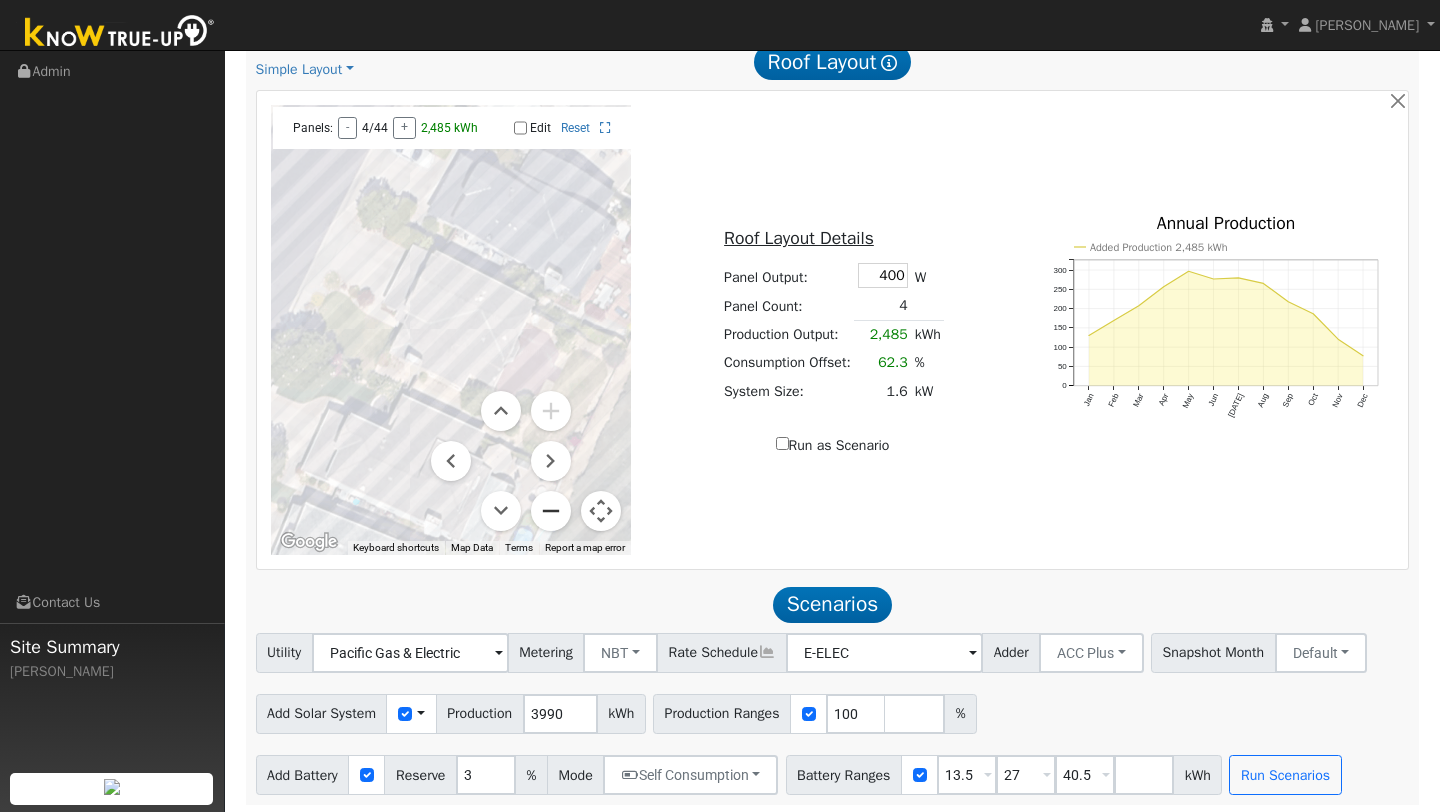 click at bounding box center [551, 511] 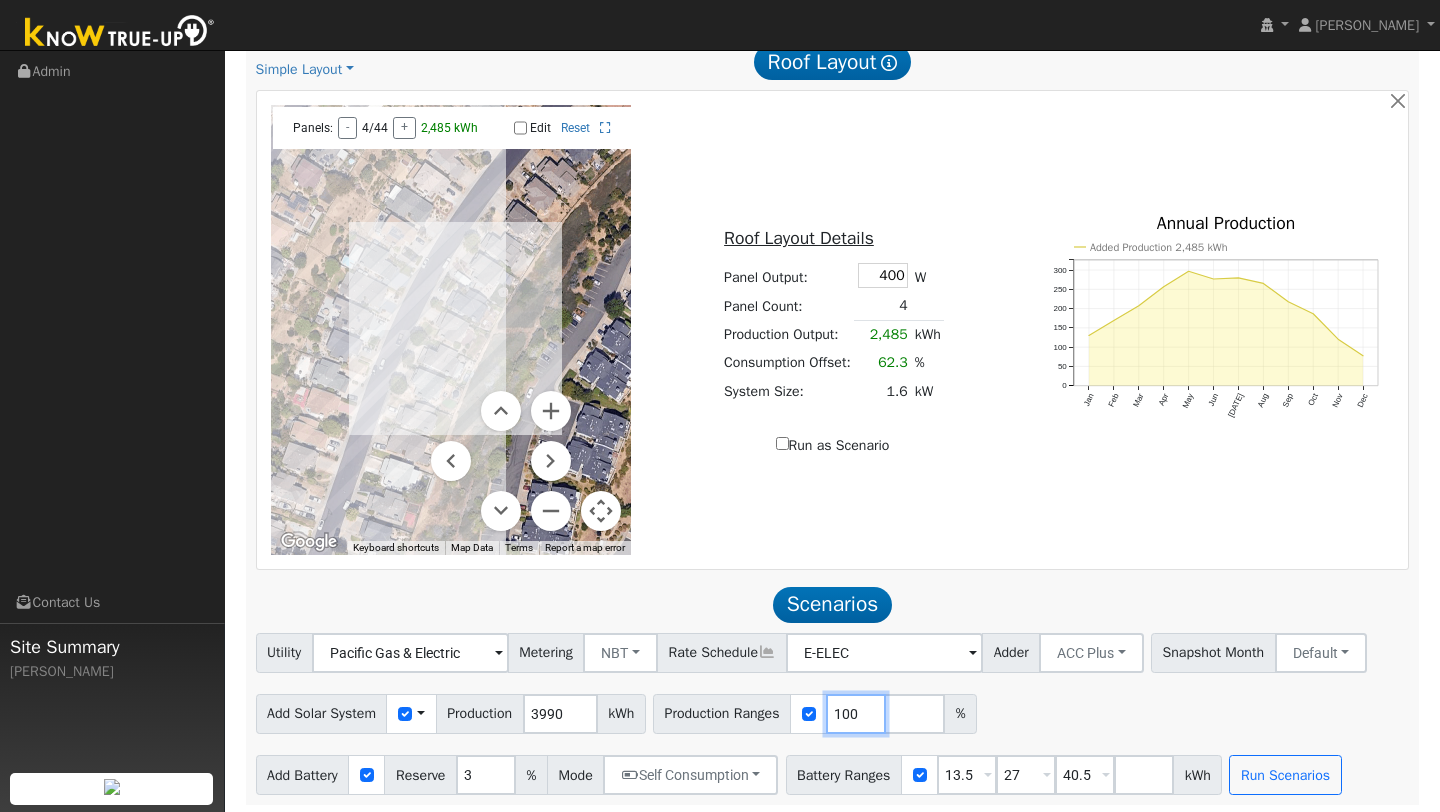 click on "100" at bounding box center [856, 714] 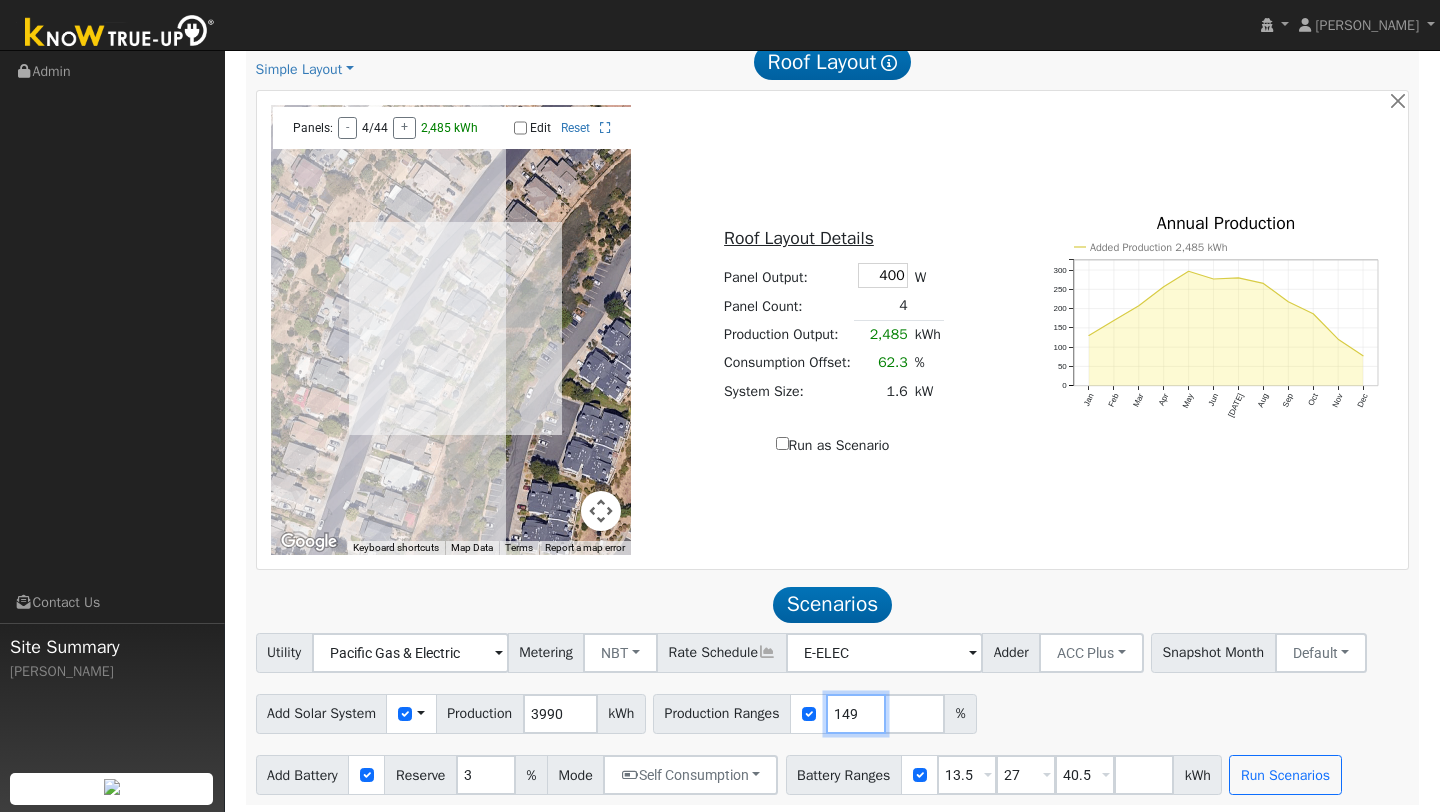 type on "149" 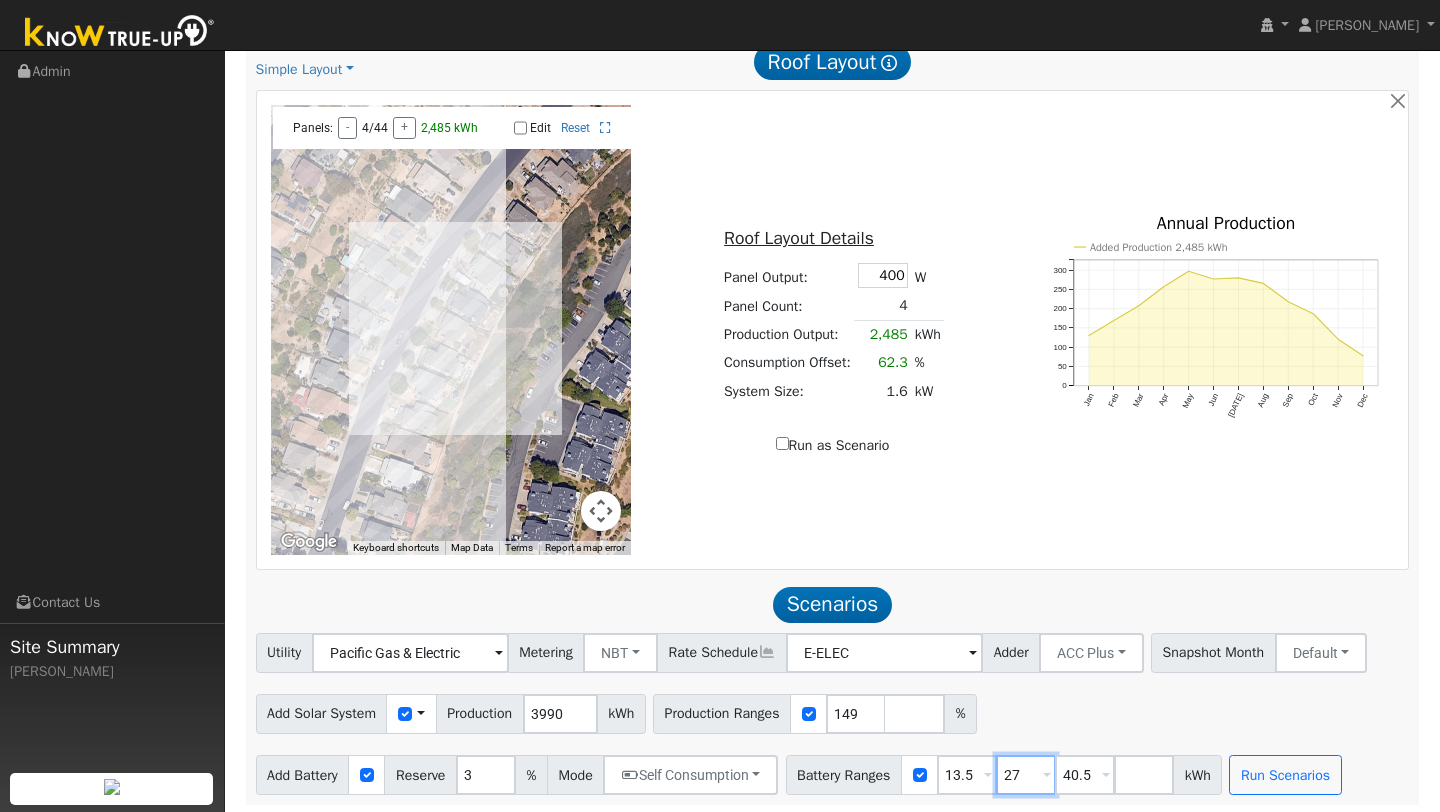 click on "27" at bounding box center [1026, 775] 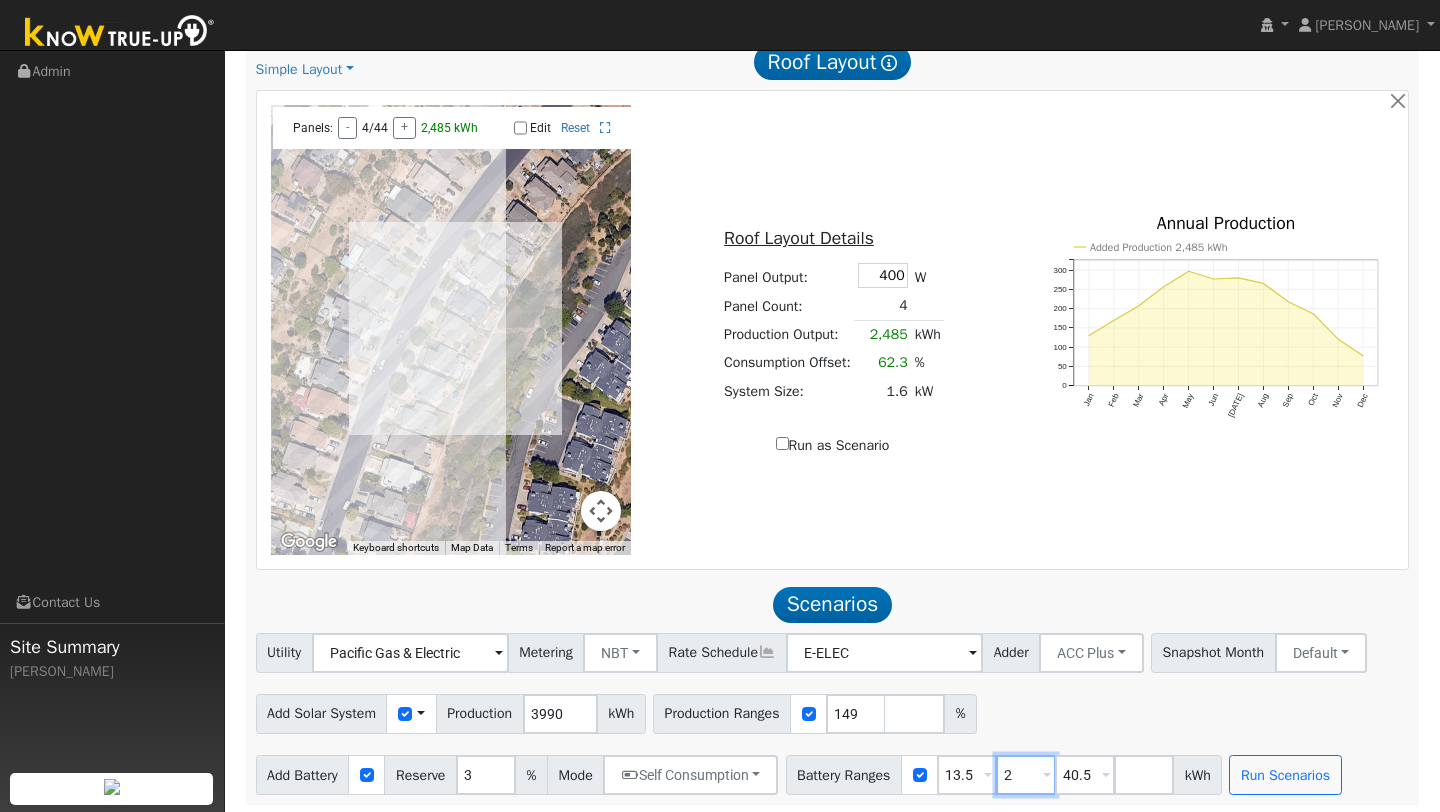 type on "40.5" 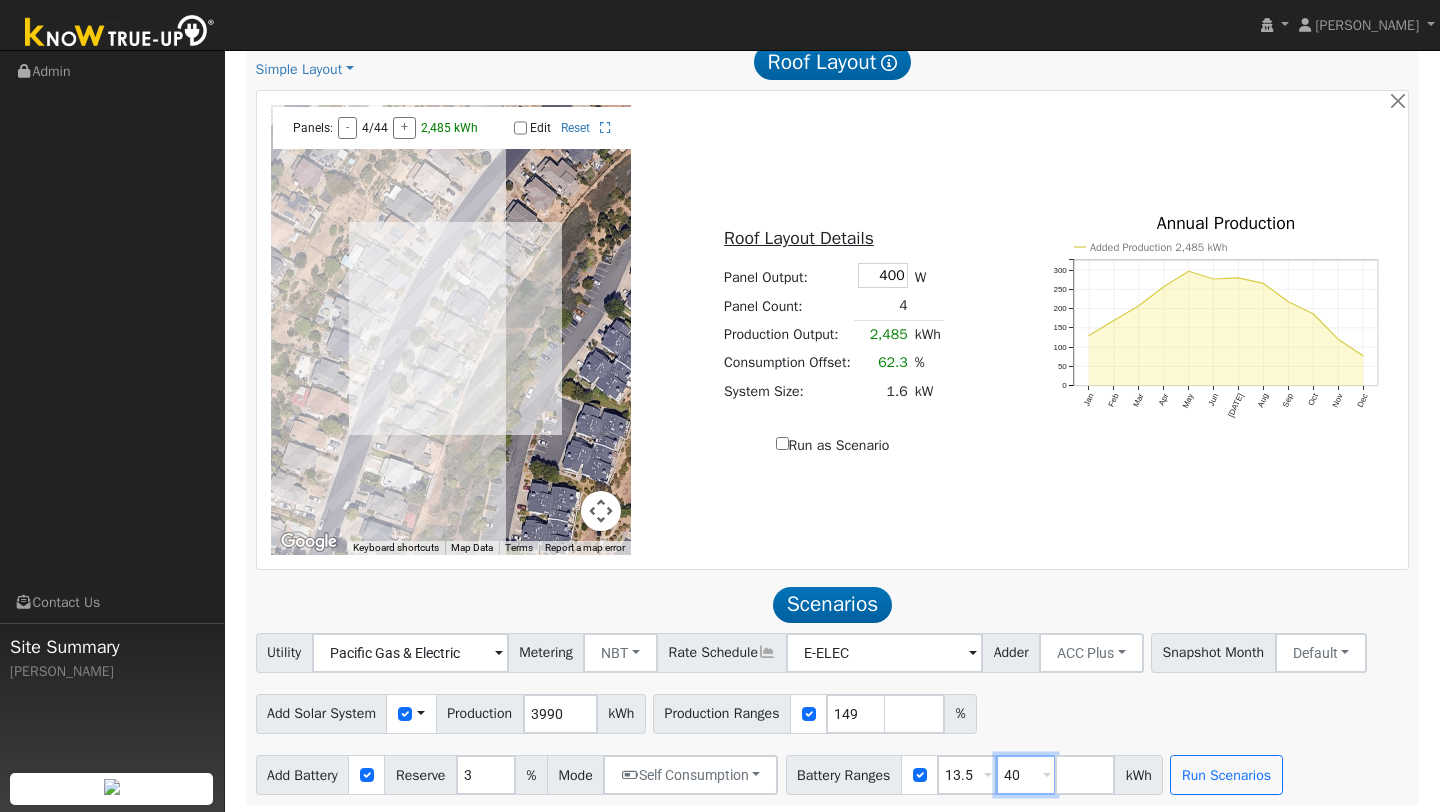 type on "4" 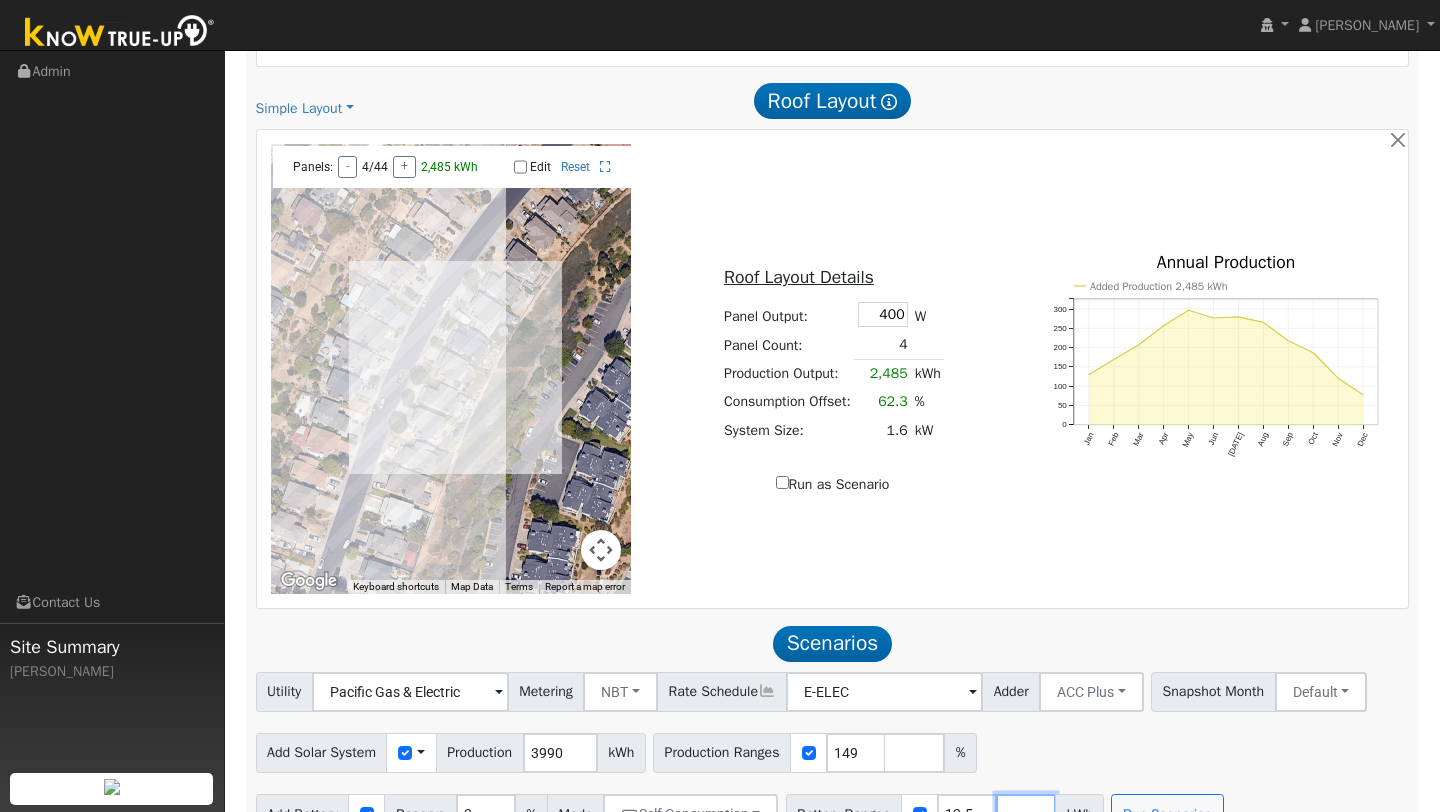 scroll, scrollTop: 1135, scrollLeft: 0, axis: vertical 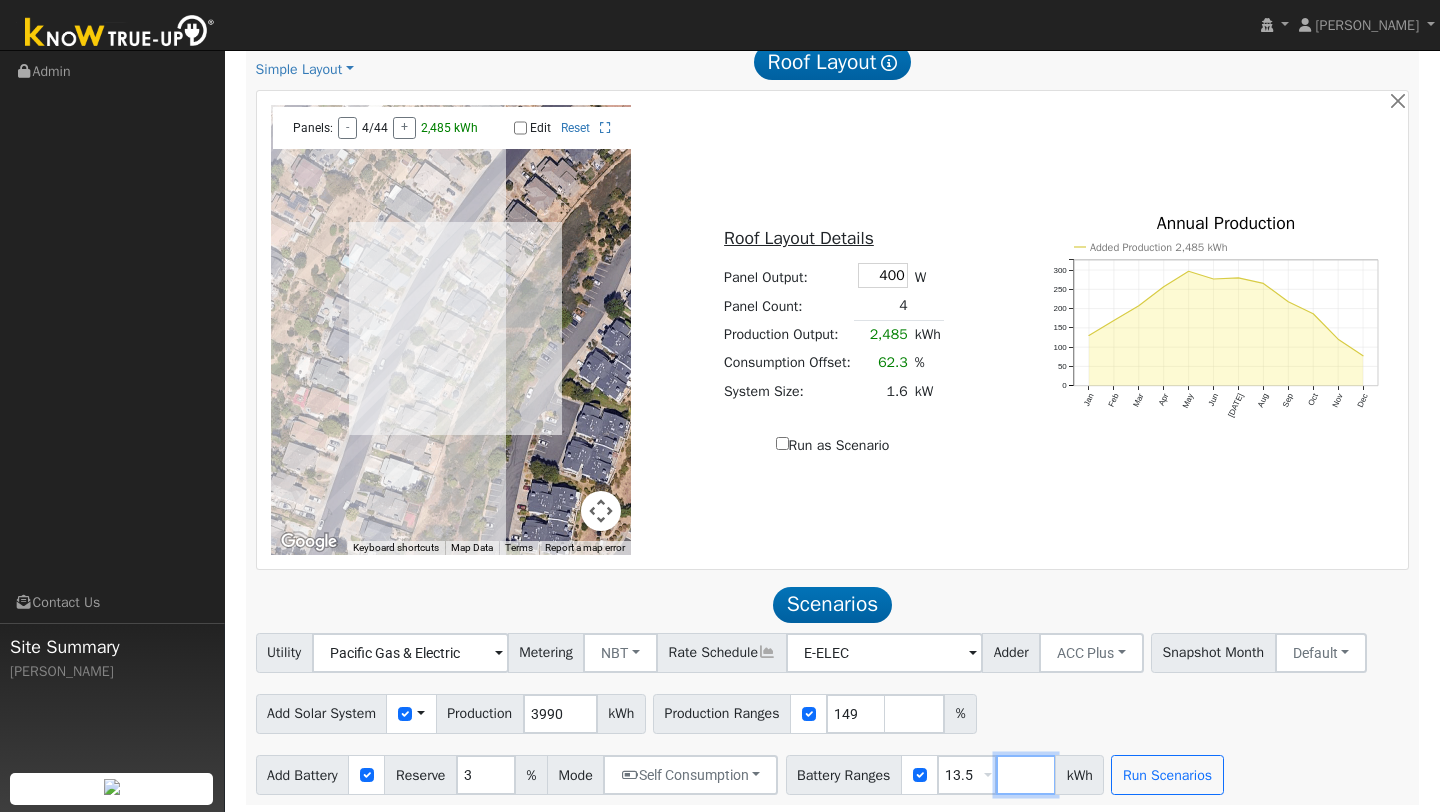 type 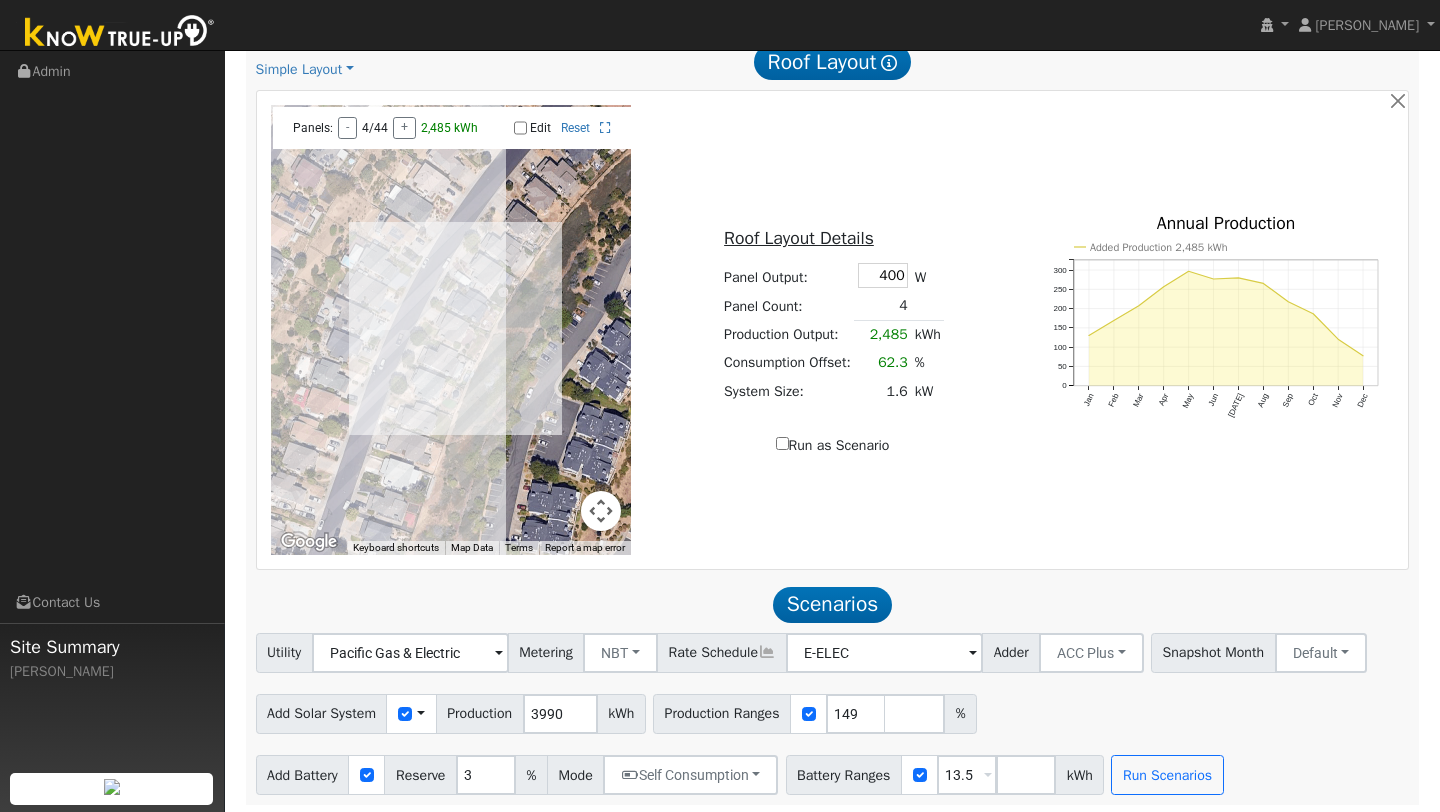 click on "Scenario Report  Powered by Know True-Up ®   Energy Consumption Overview  Show Help  This analysis uses information about your recent energy consumption to recommend the ideal amount of battery storage based upon your need for energy bill savings and backup power.    You have provided your hourly consumption data, which provides the most accurate battery storage recommendation to meet your energy goals.  Your annual energy consumption is  3,990 kWh  and your estimated annual cost for this power is  $1,960 Your highest energy usage month is  January , and your lowest energy usage month is  June System Details Customer: [PERSON_NAME] Address: [STREET_ADDRESS] ← Move left → Move right ↑ Move up ↓ Move down + Zoom in - Zoom out Home Jump left by 75% End Jump right by 75% Page Up Jump up by 75% Page Down Jump down by 75% Map Data Imagery ©2025 Airbus, Maxar Technologies Imagery ©2025 Airbus, Maxar Technologies 10 m  Click to toggle between metric and imperial units Terms Edit" 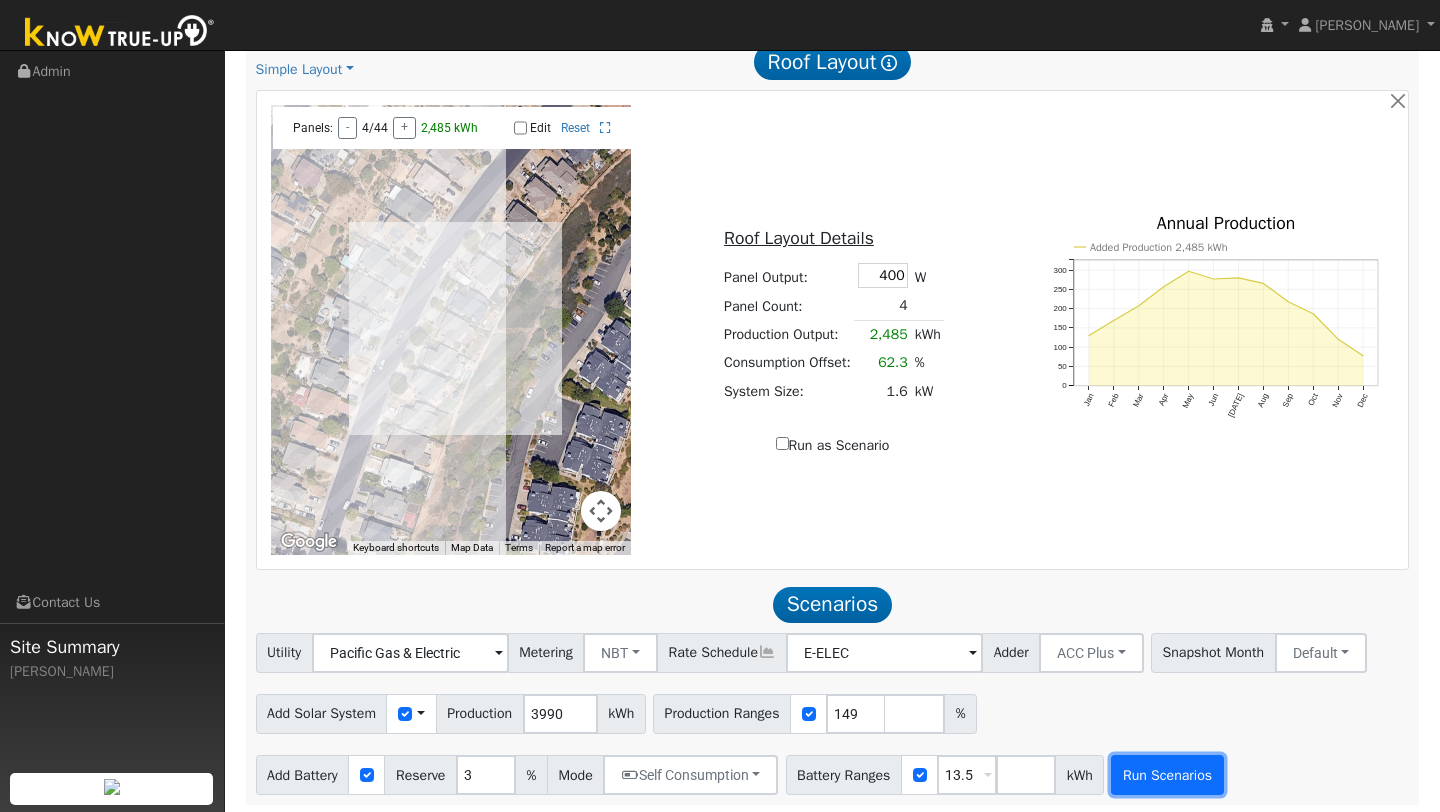click on "Run Scenarios" at bounding box center [1167, 775] 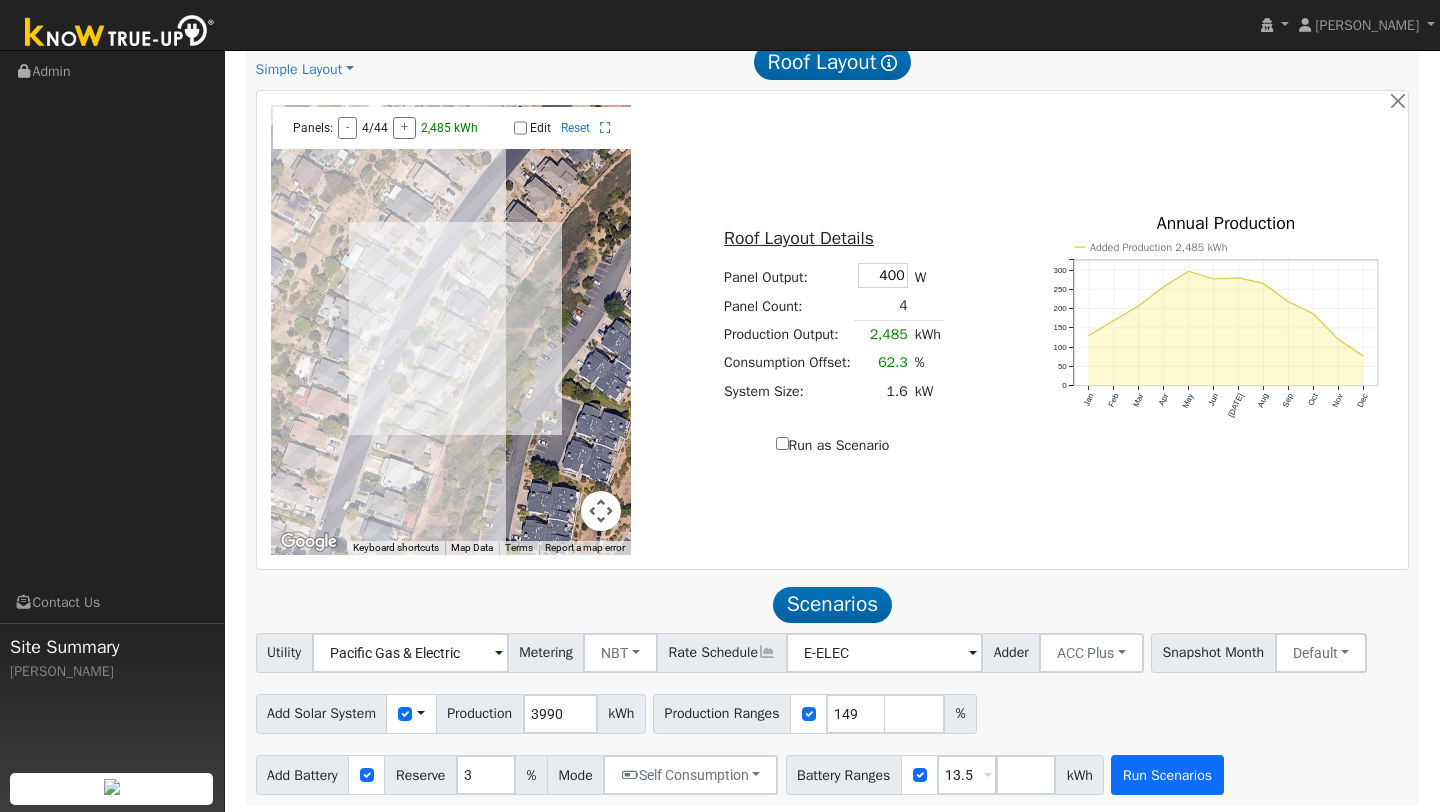scroll, scrollTop: 1069, scrollLeft: 0, axis: vertical 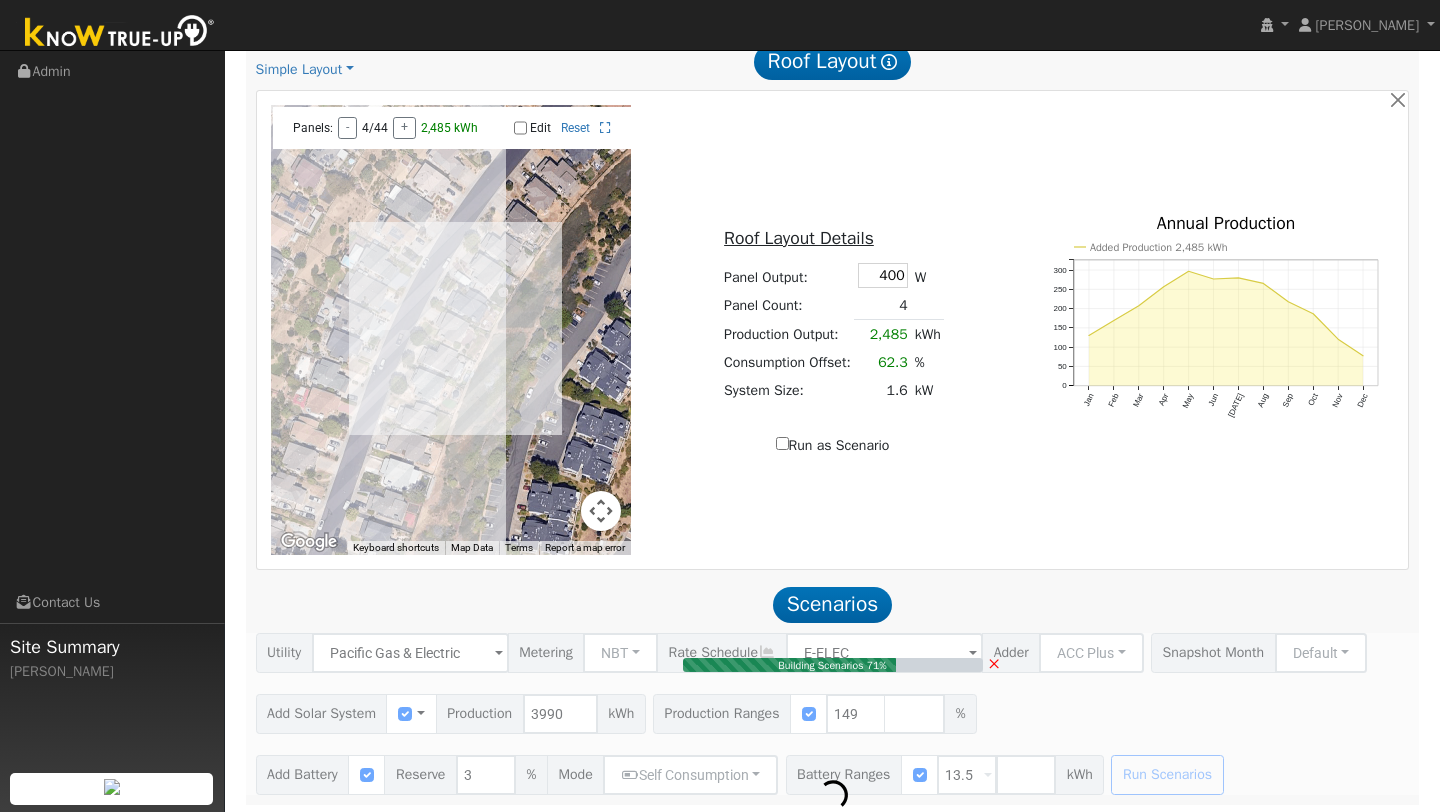 type on "4.0" 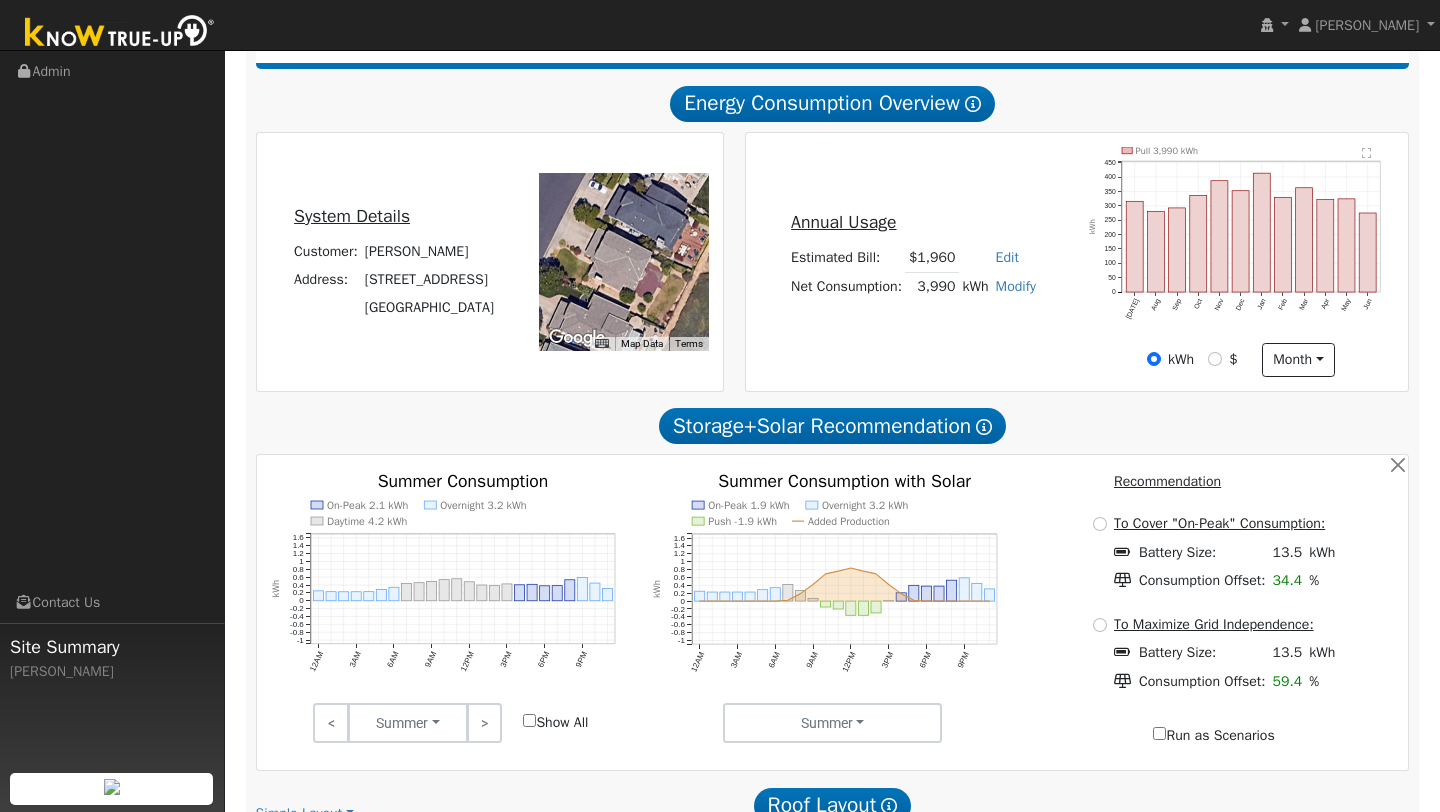 scroll, scrollTop: 0, scrollLeft: 0, axis: both 